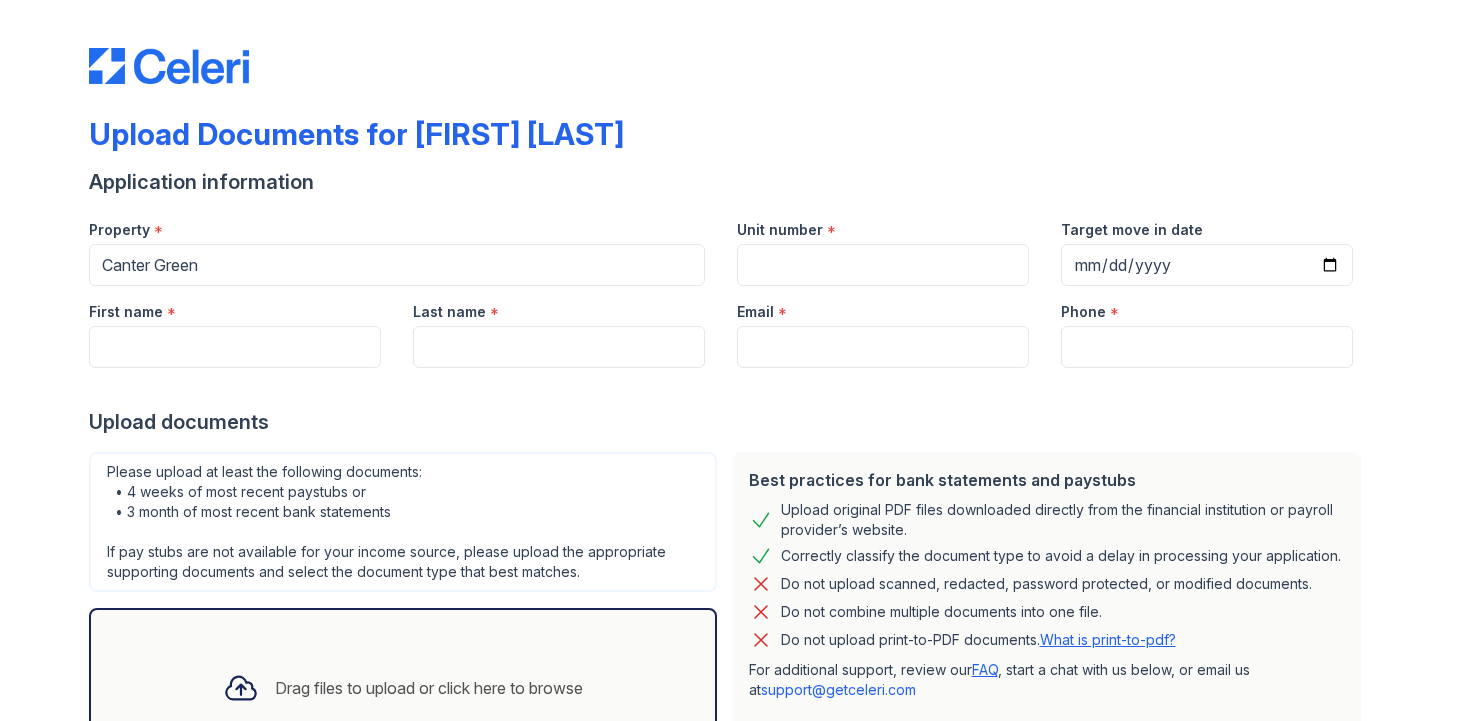 scroll, scrollTop: 0, scrollLeft: 0, axis: both 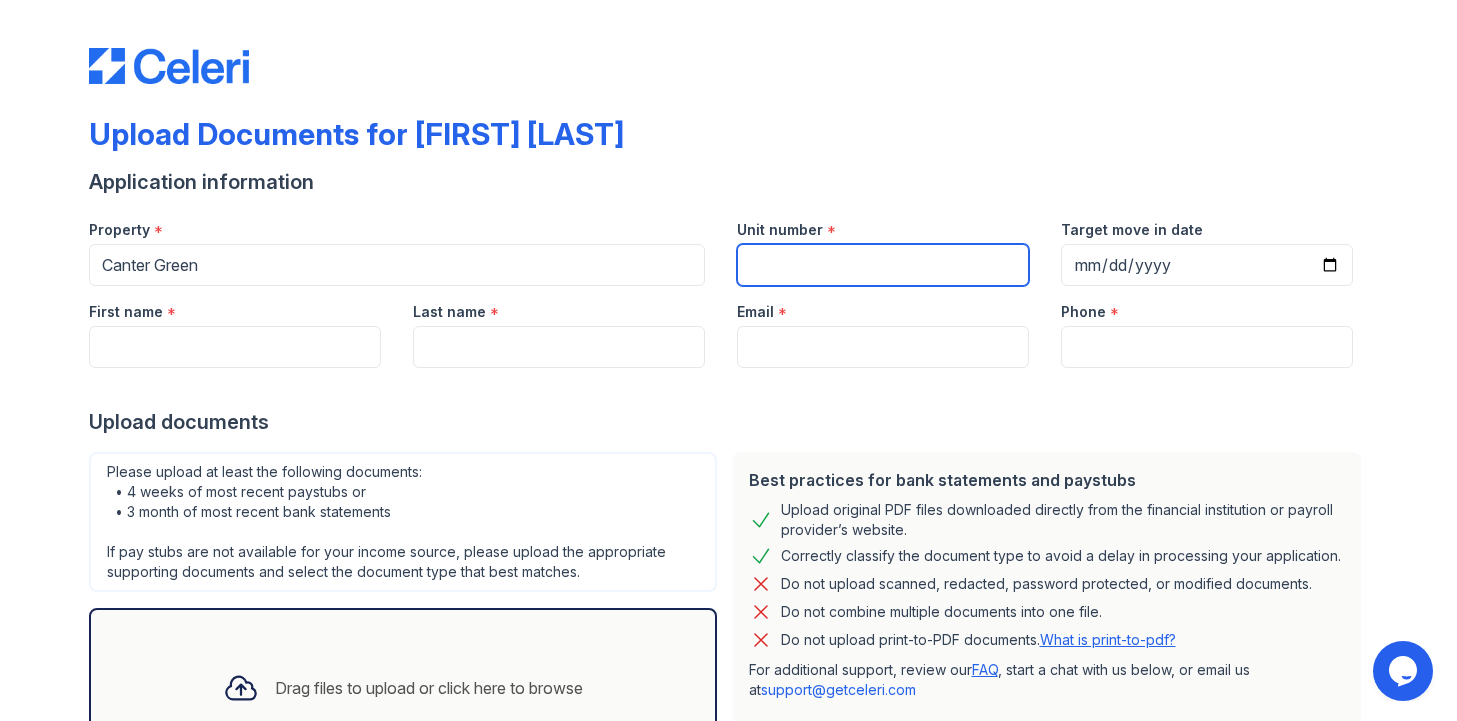click on "Unit number" at bounding box center (883, 265) 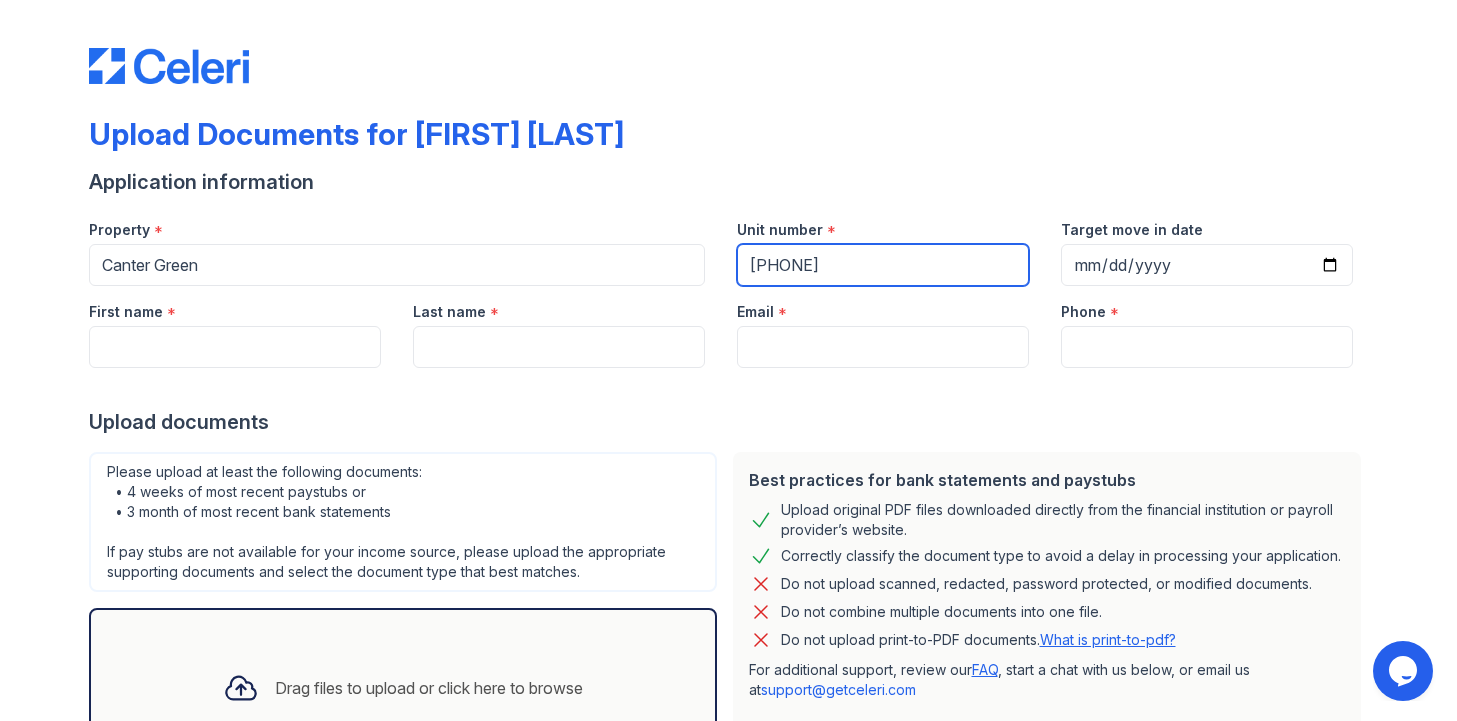 type on "[NUMBER]" 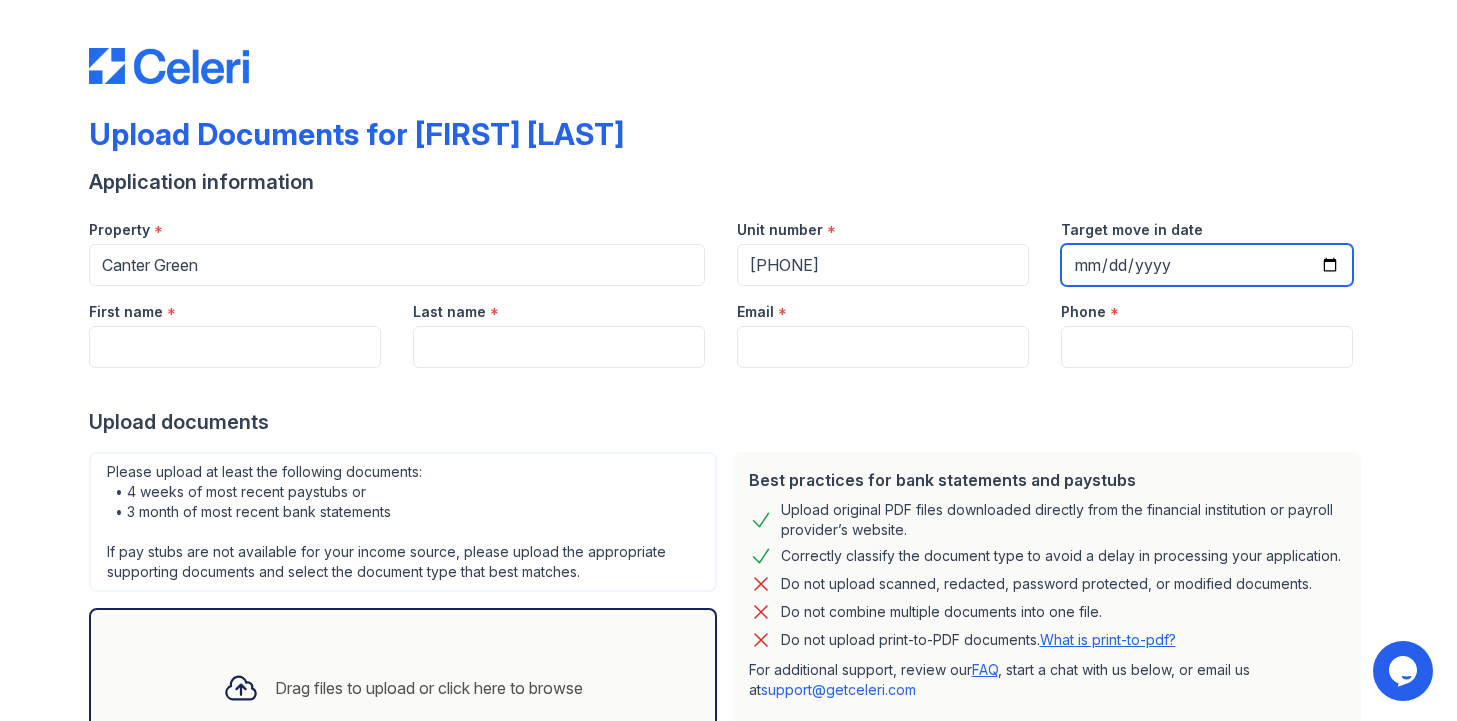 click on "Target move in date" at bounding box center [1207, 265] 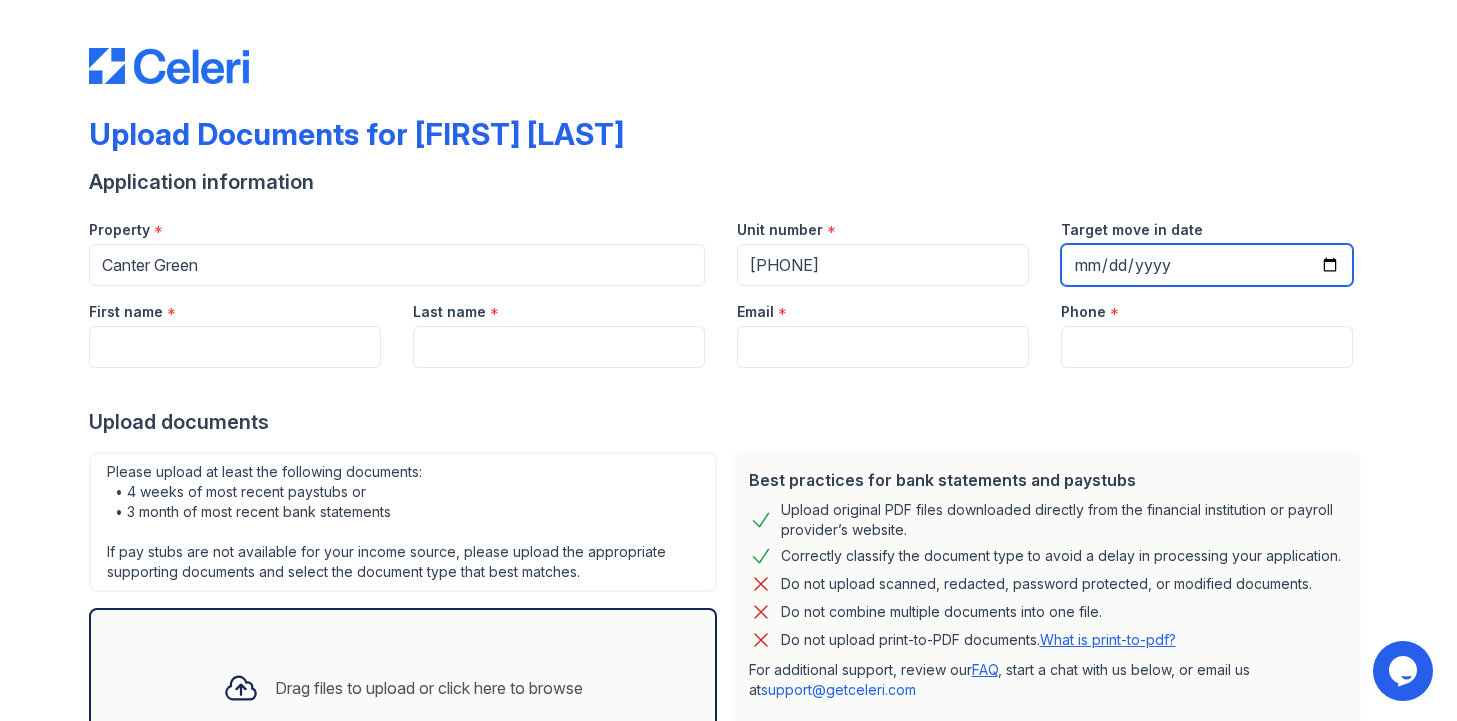 type on "[DATE]" 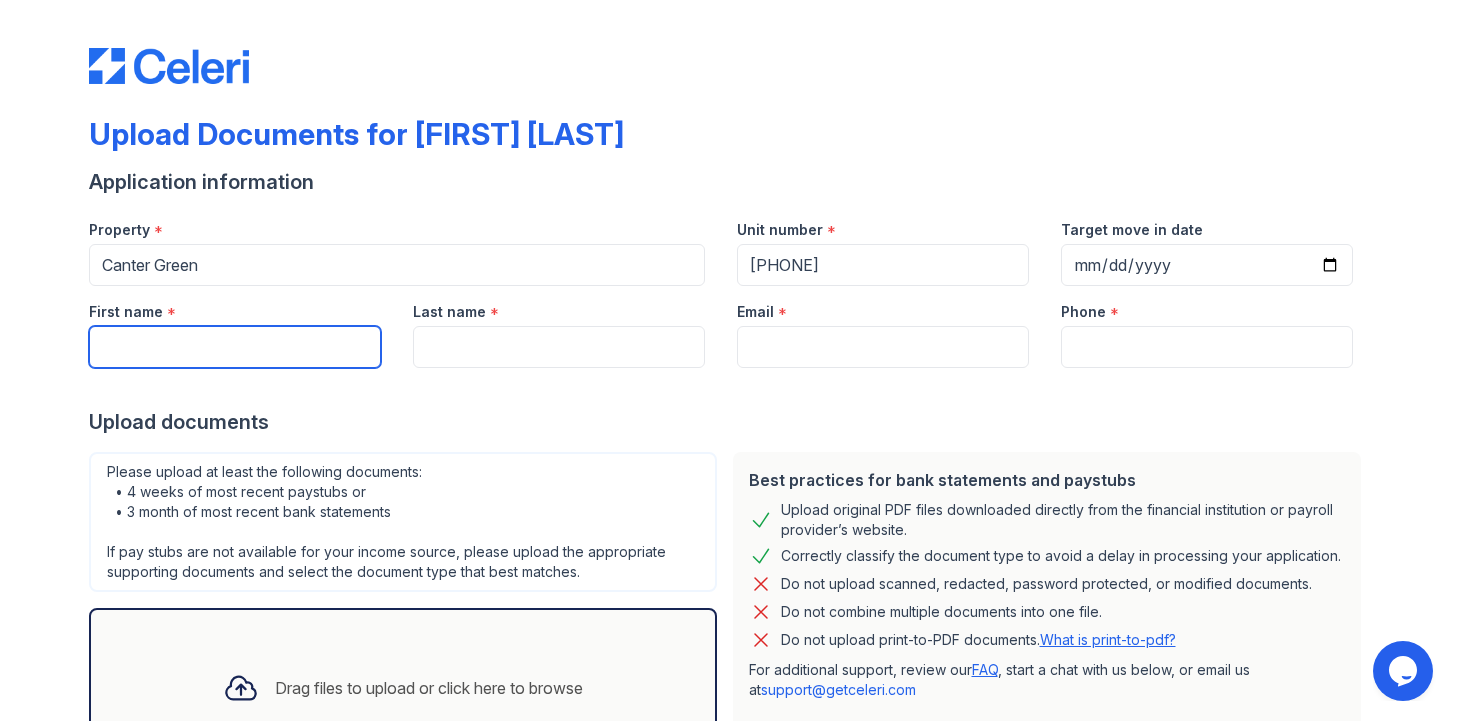 click on "First name" at bounding box center [235, 347] 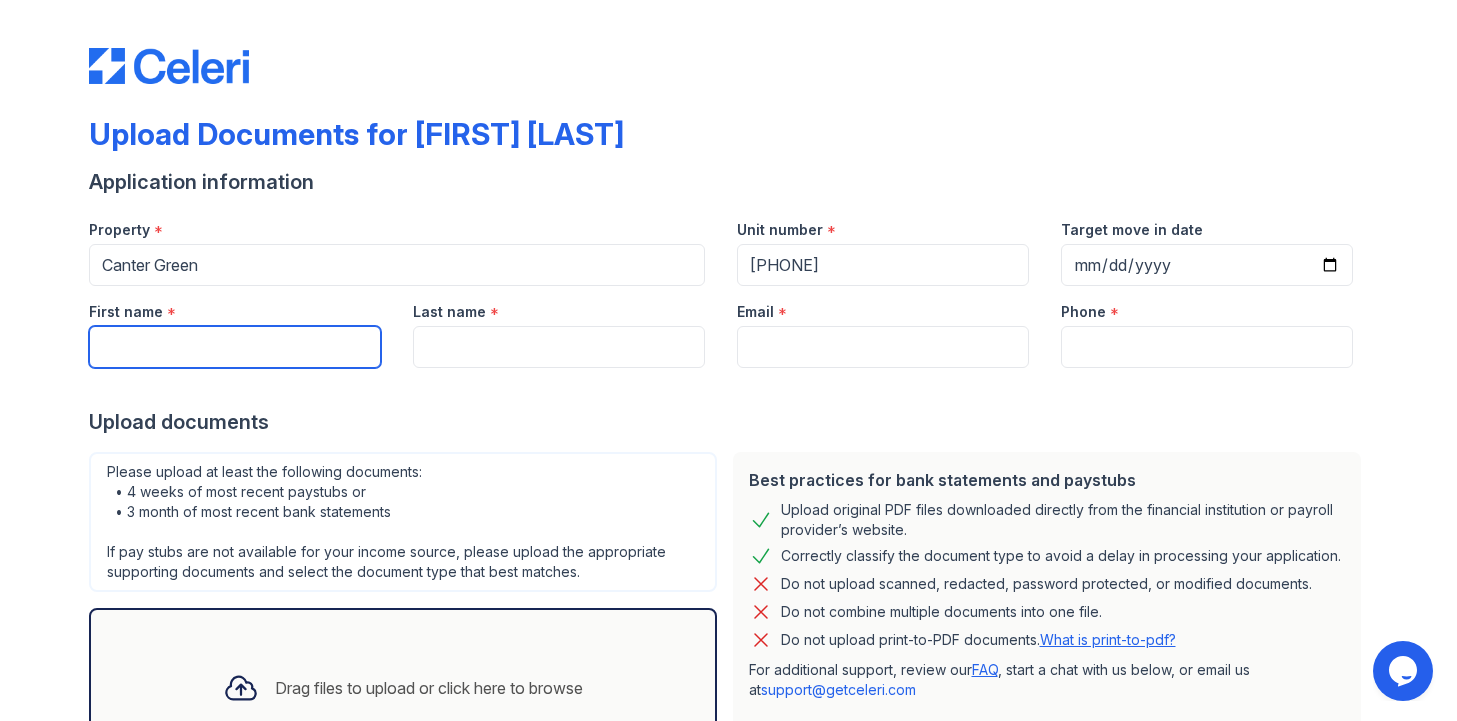 type on "N" 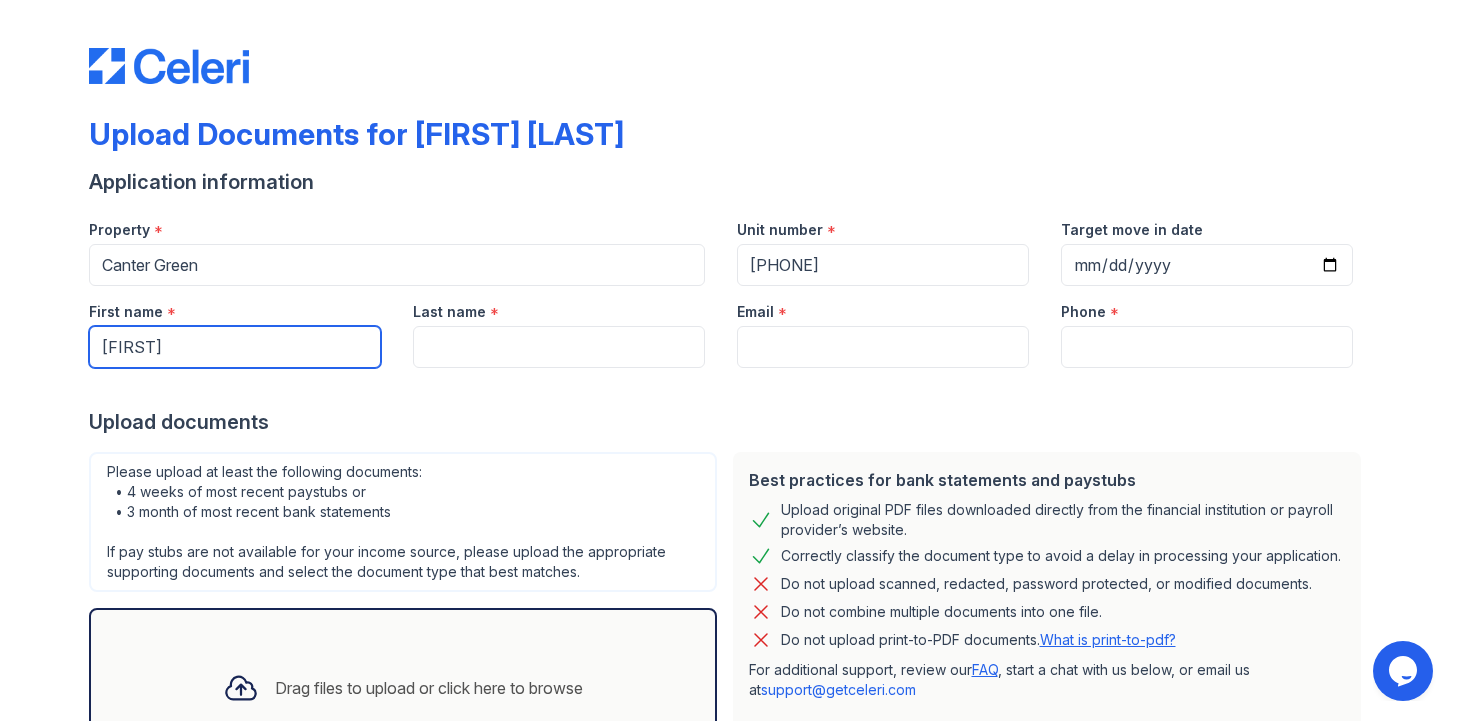 type on "Akeia" 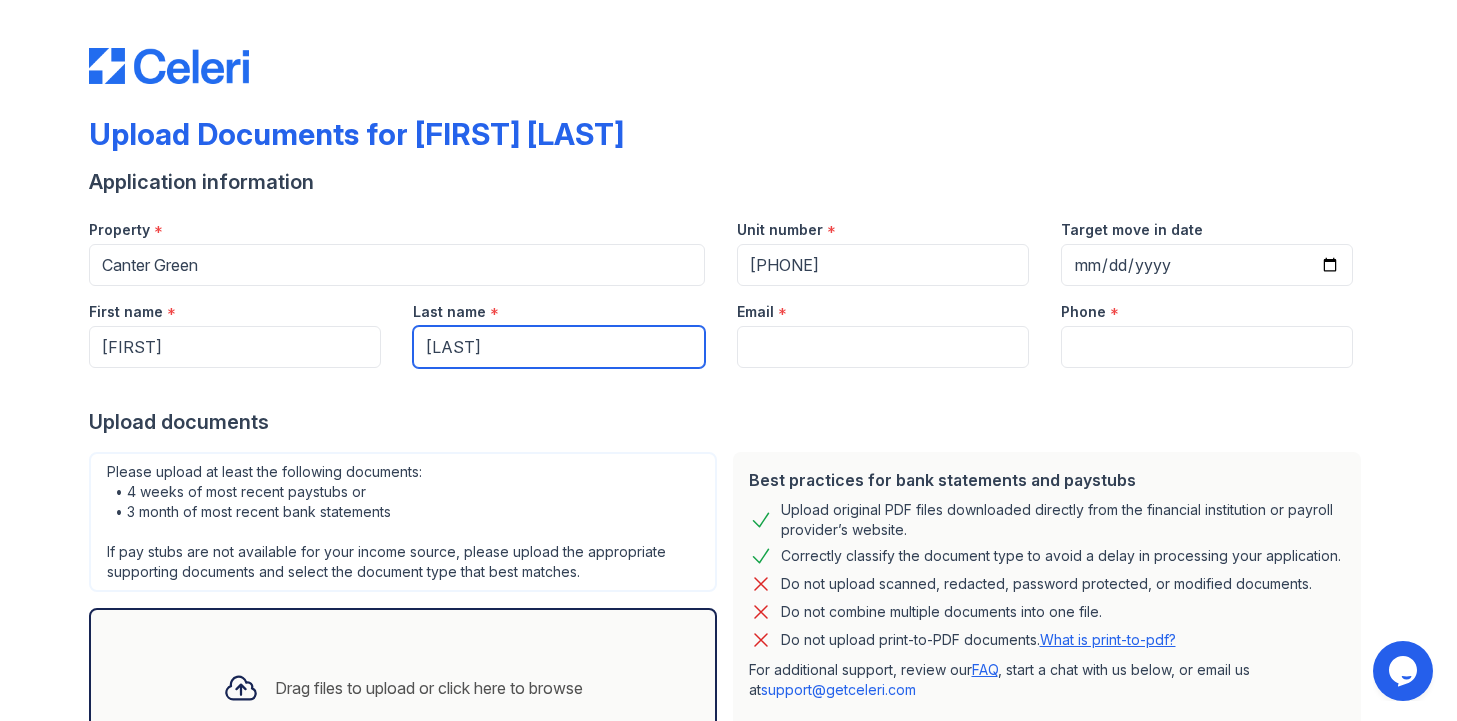 type on "[LAST]" 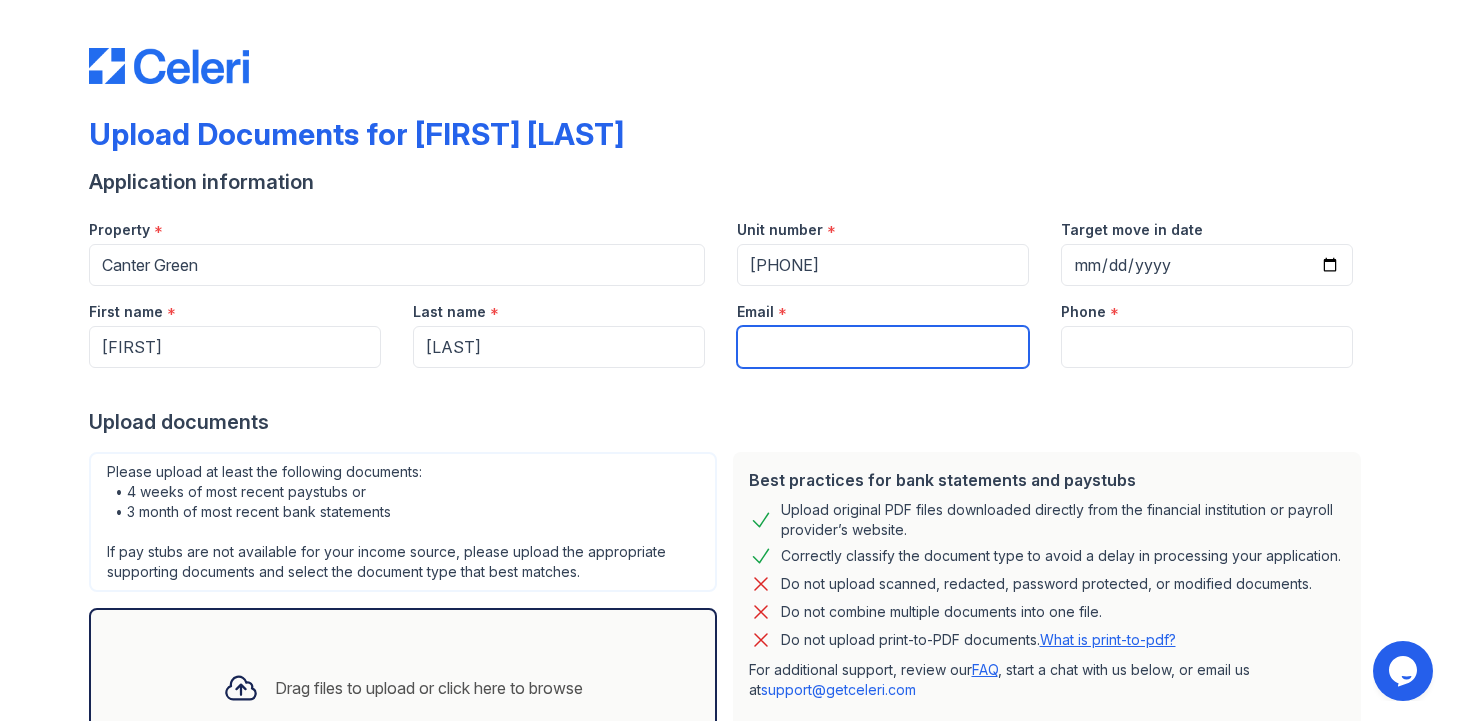 click on "Email" at bounding box center [883, 347] 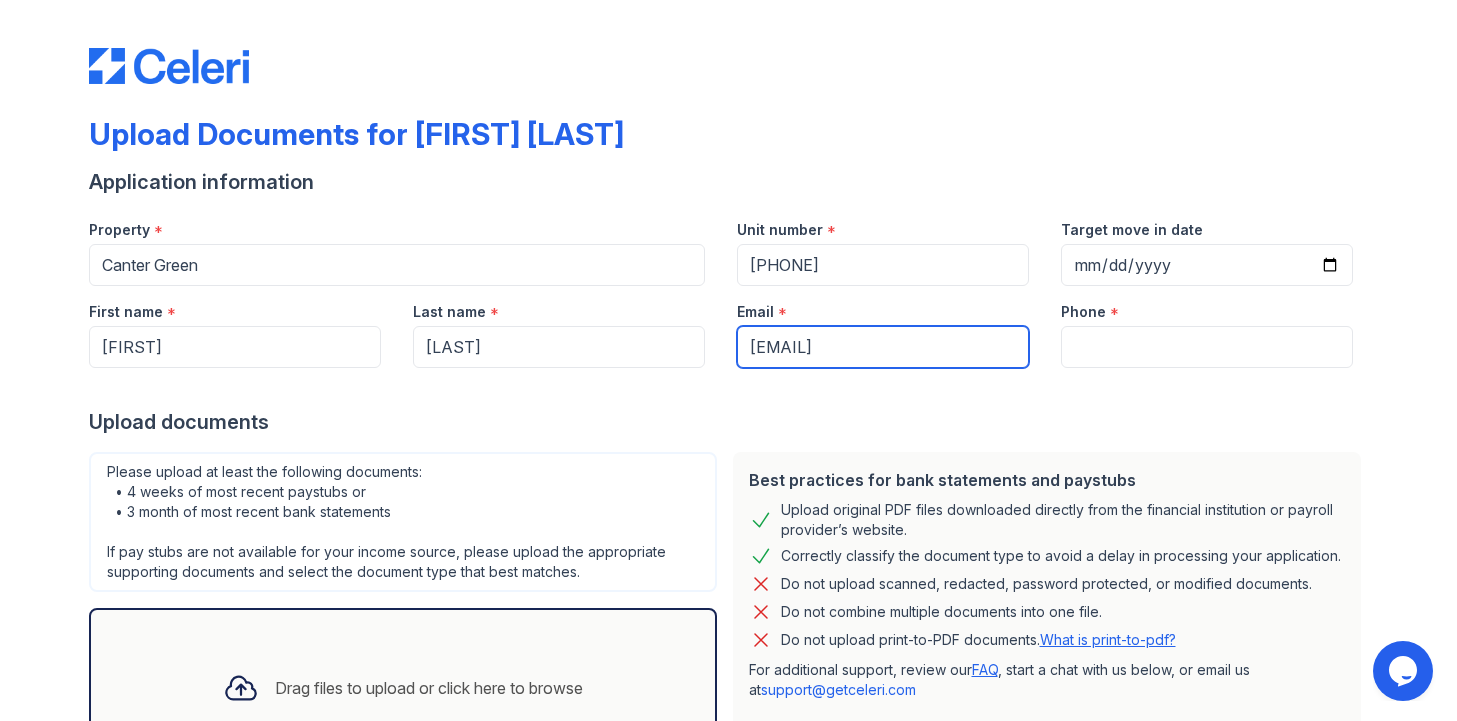 type on "akeiamcclain@gmail.com" 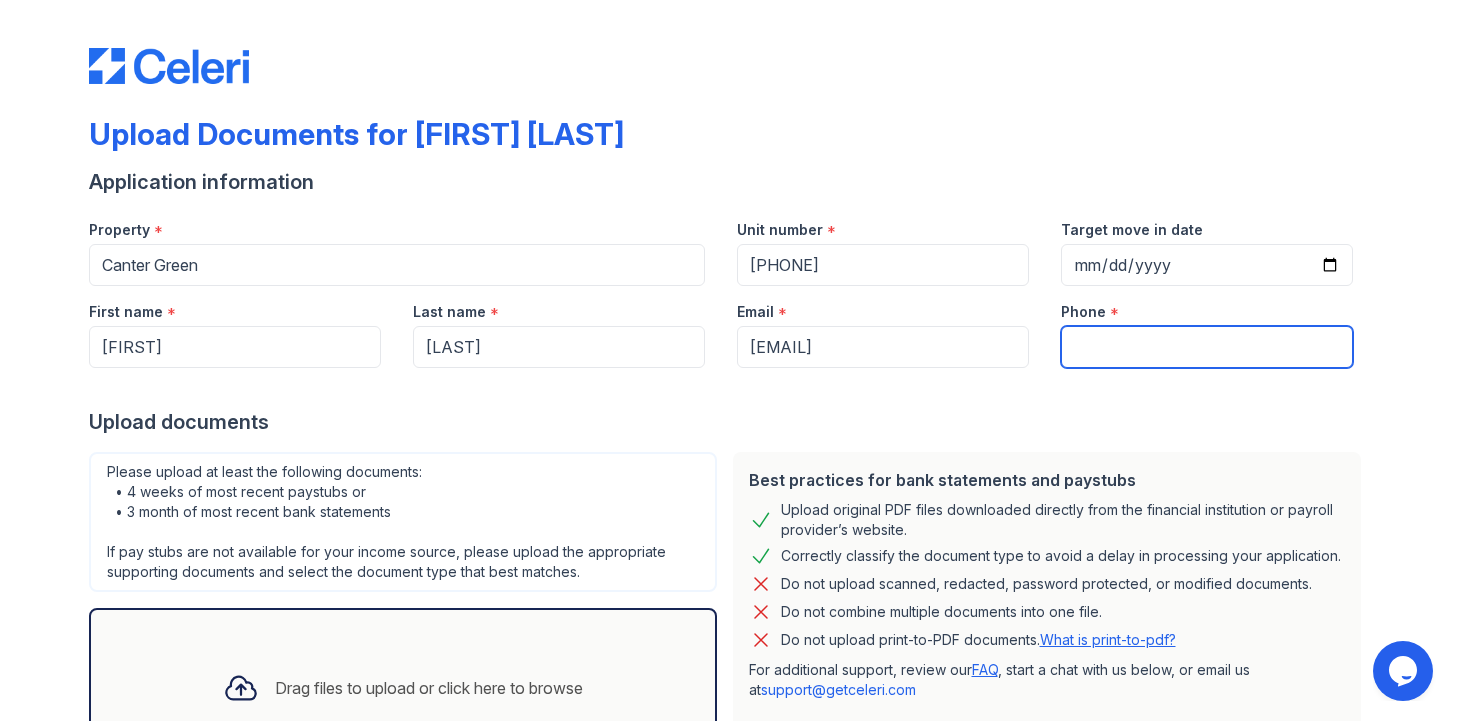 click on "Phone" at bounding box center (1207, 347) 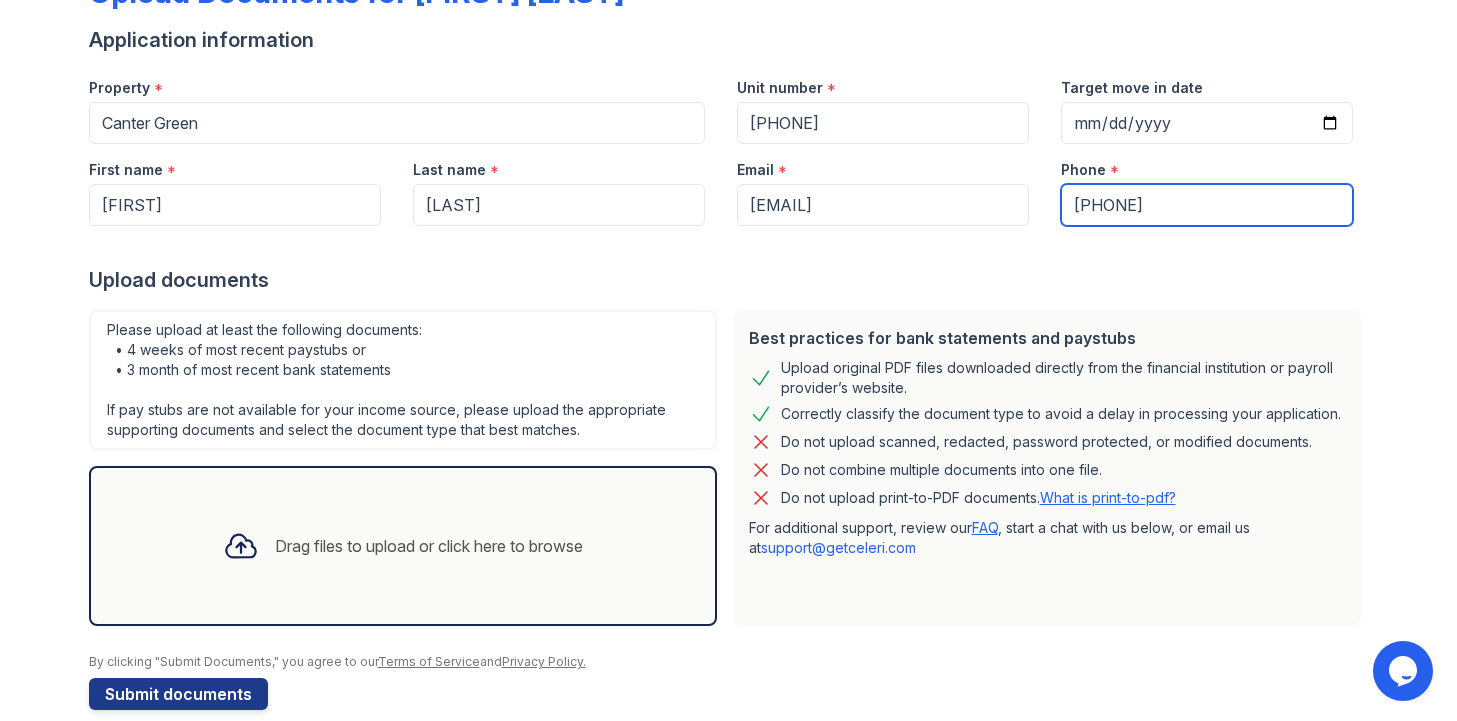 scroll, scrollTop: 171, scrollLeft: 0, axis: vertical 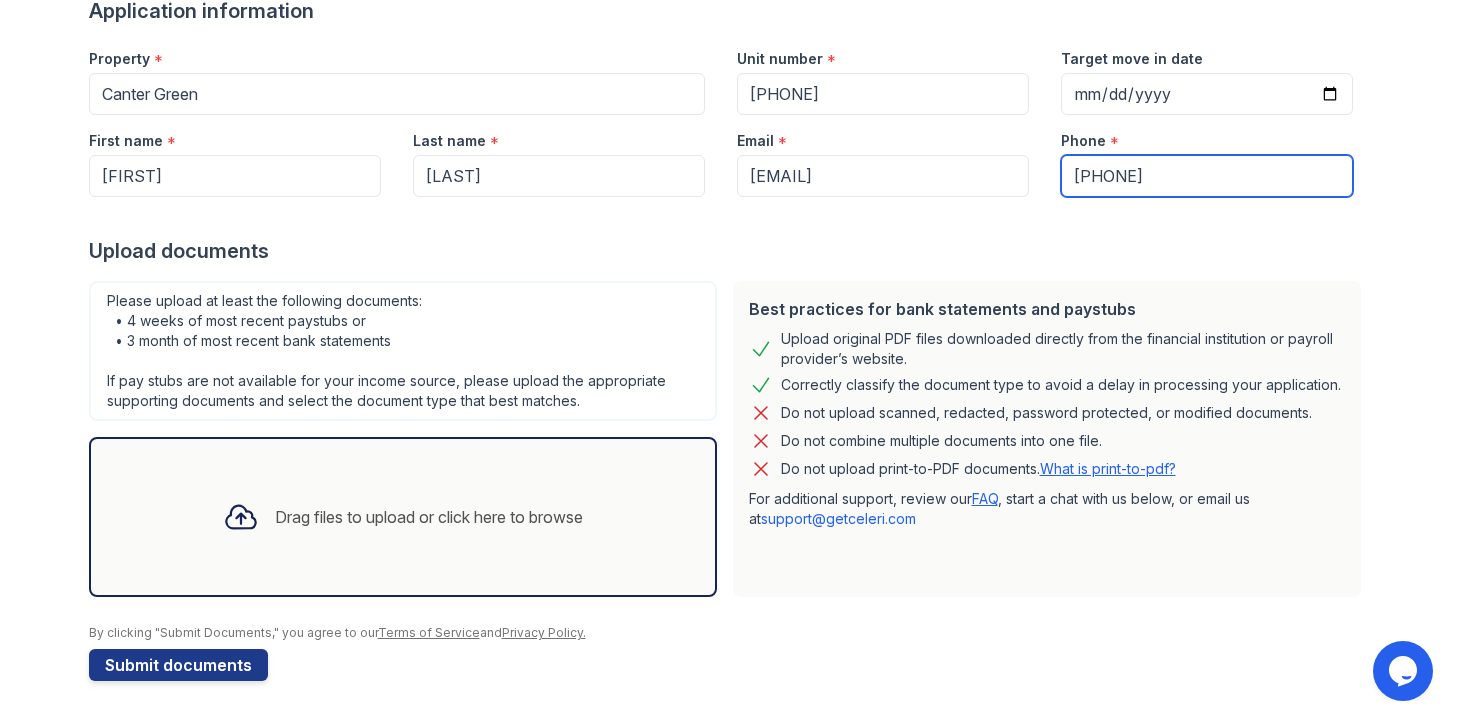 type on "9084014466" 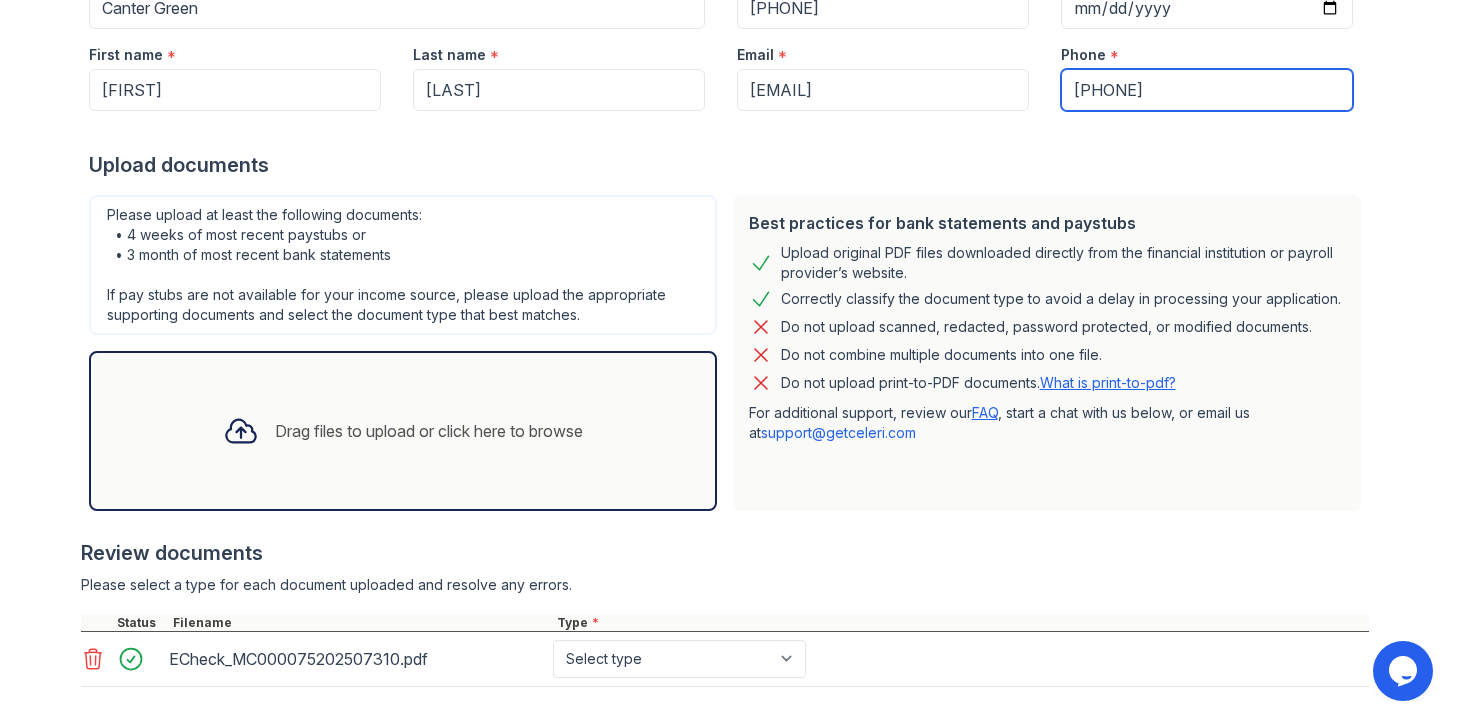 scroll, scrollTop: 359, scrollLeft: 0, axis: vertical 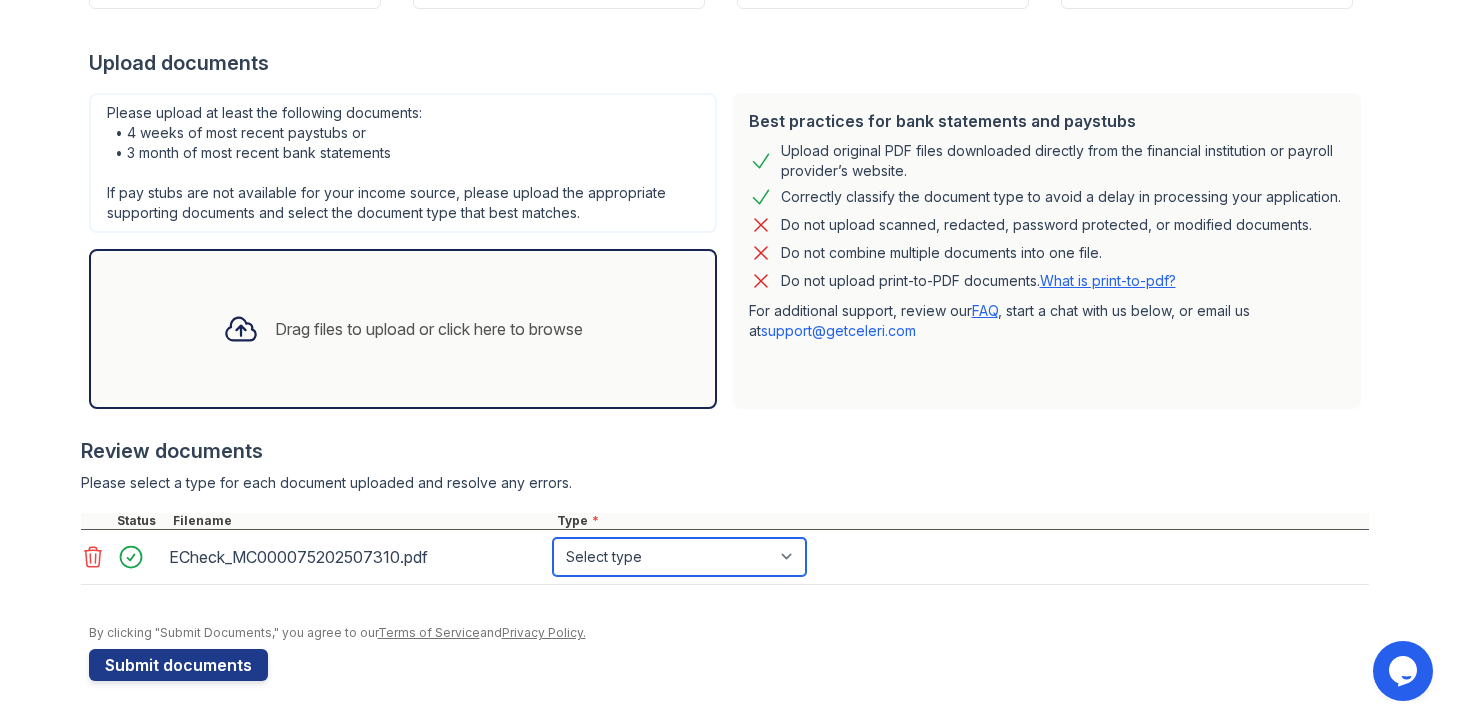 click on "Select type
Paystub
Bank Statement
Offer Letter
Tax Documents
Benefit Award Letter
Investment Account Statement
Other" at bounding box center (679, 557) 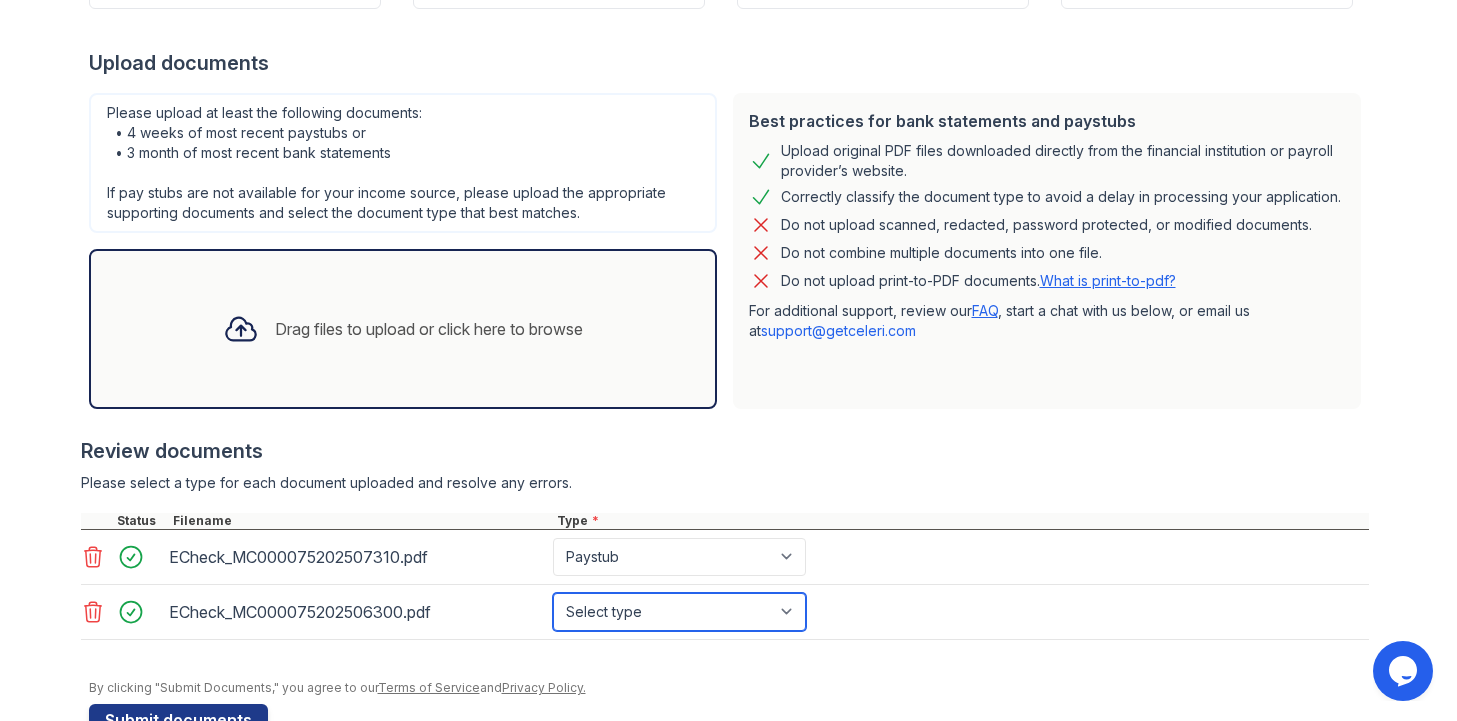click on "Select type
Paystub
Bank Statement
Offer Letter
Tax Documents
Benefit Award Letter
Investment Account Statement
Other" at bounding box center [679, 612] 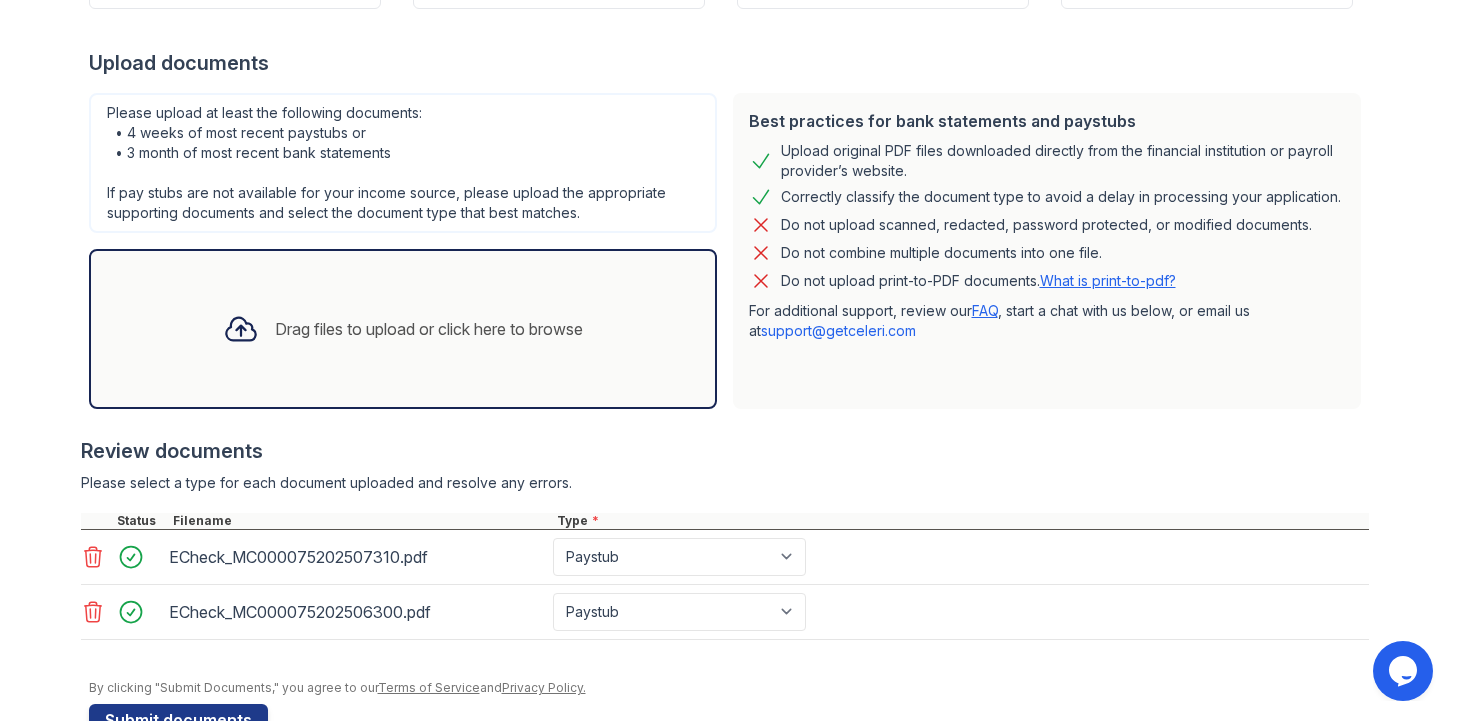 click on "Review documents" at bounding box center (725, 451) 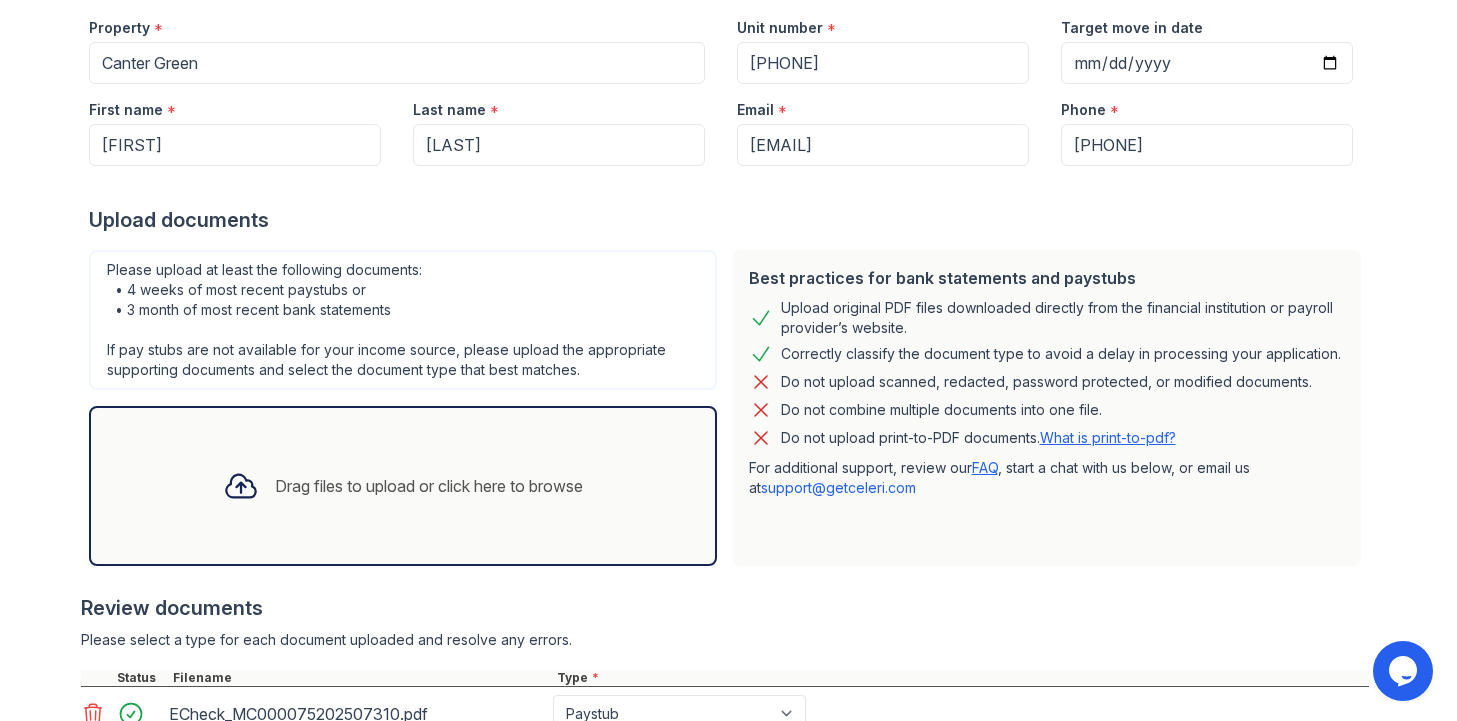 scroll, scrollTop: 414, scrollLeft: 0, axis: vertical 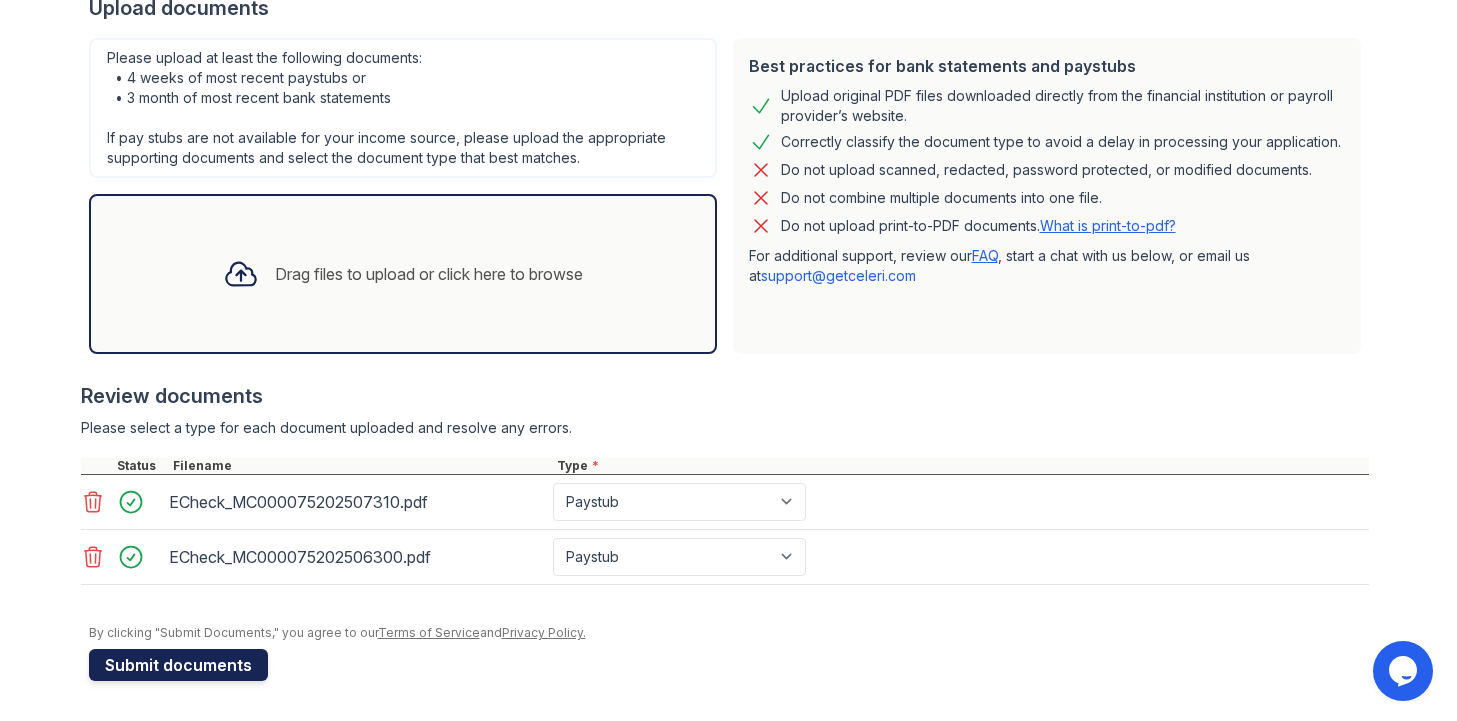 click on "Submit documents" at bounding box center (178, 665) 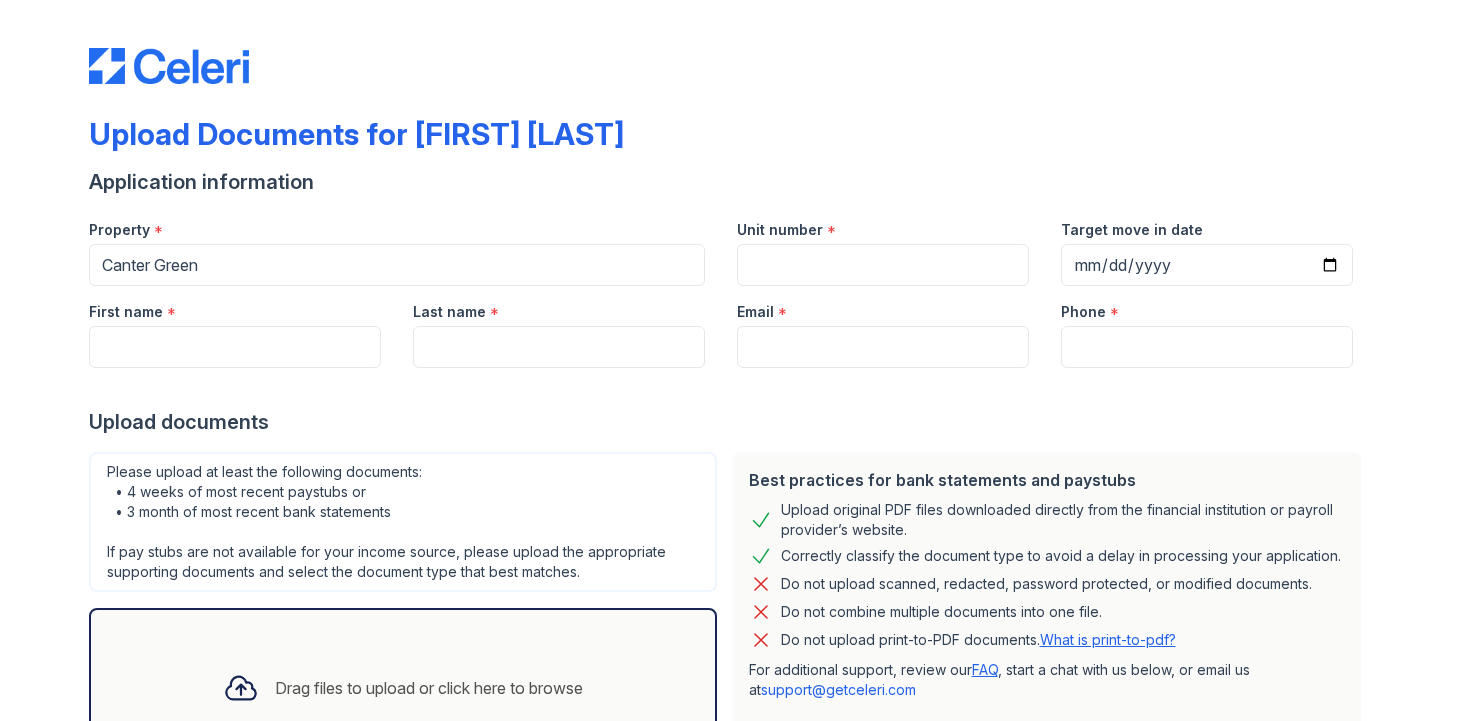 scroll, scrollTop: 0, scrollLeft: 0, axis: both 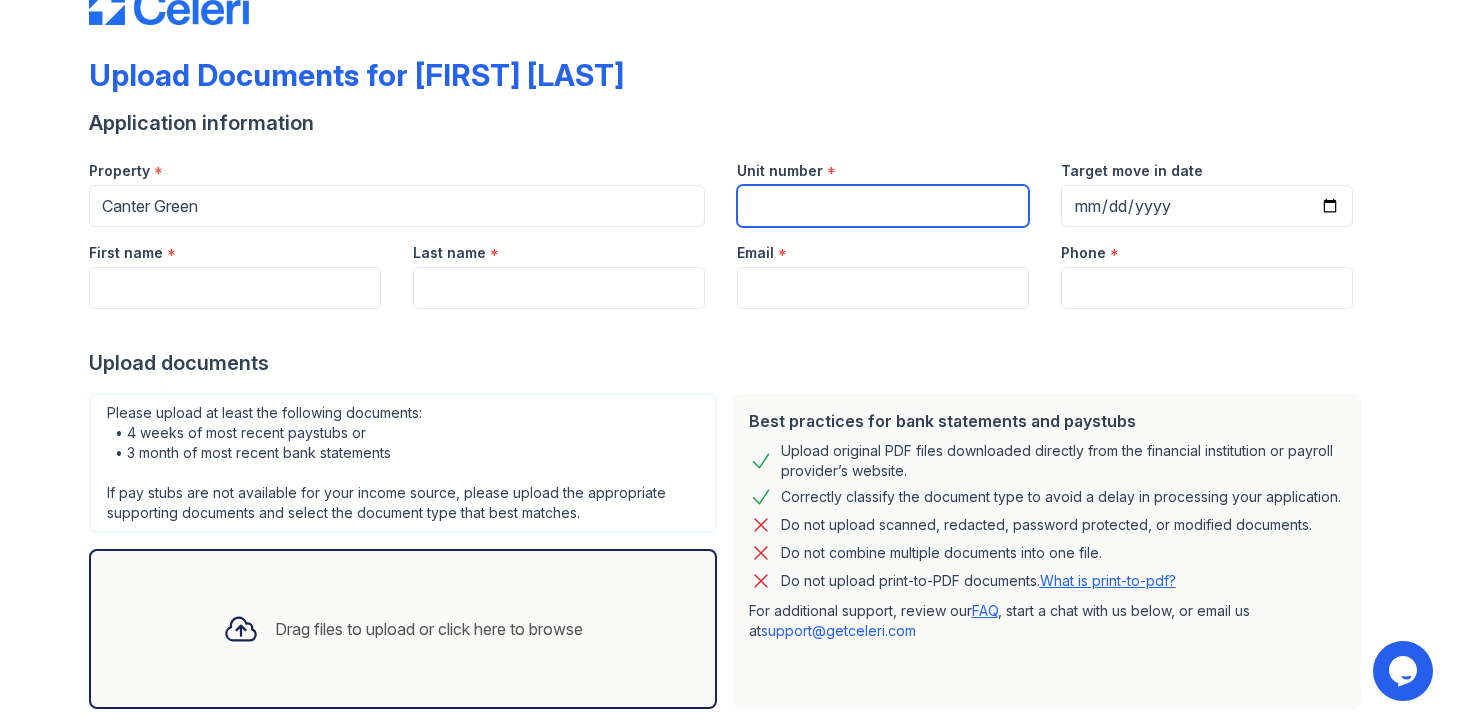 click on "Unit number" at bounding box center (883, 206) 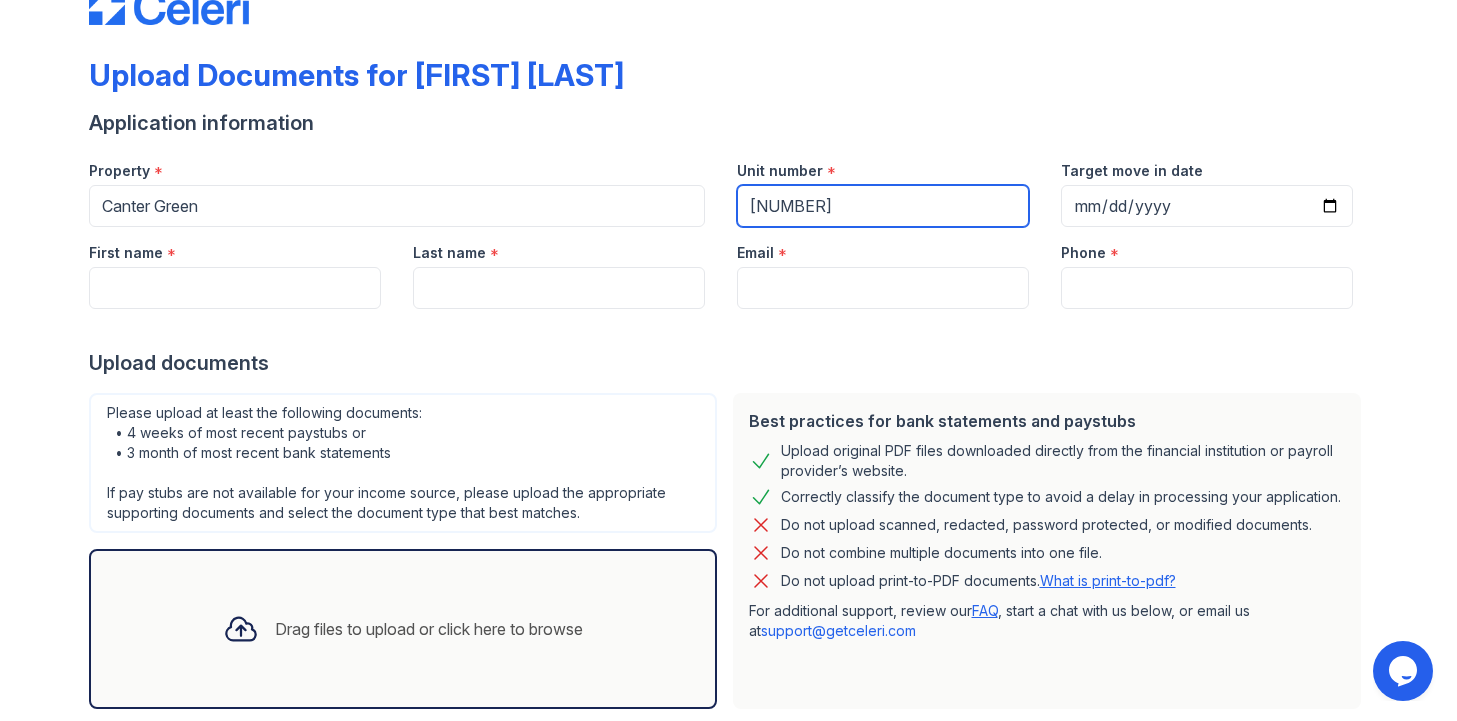 type on "[UNIT]" 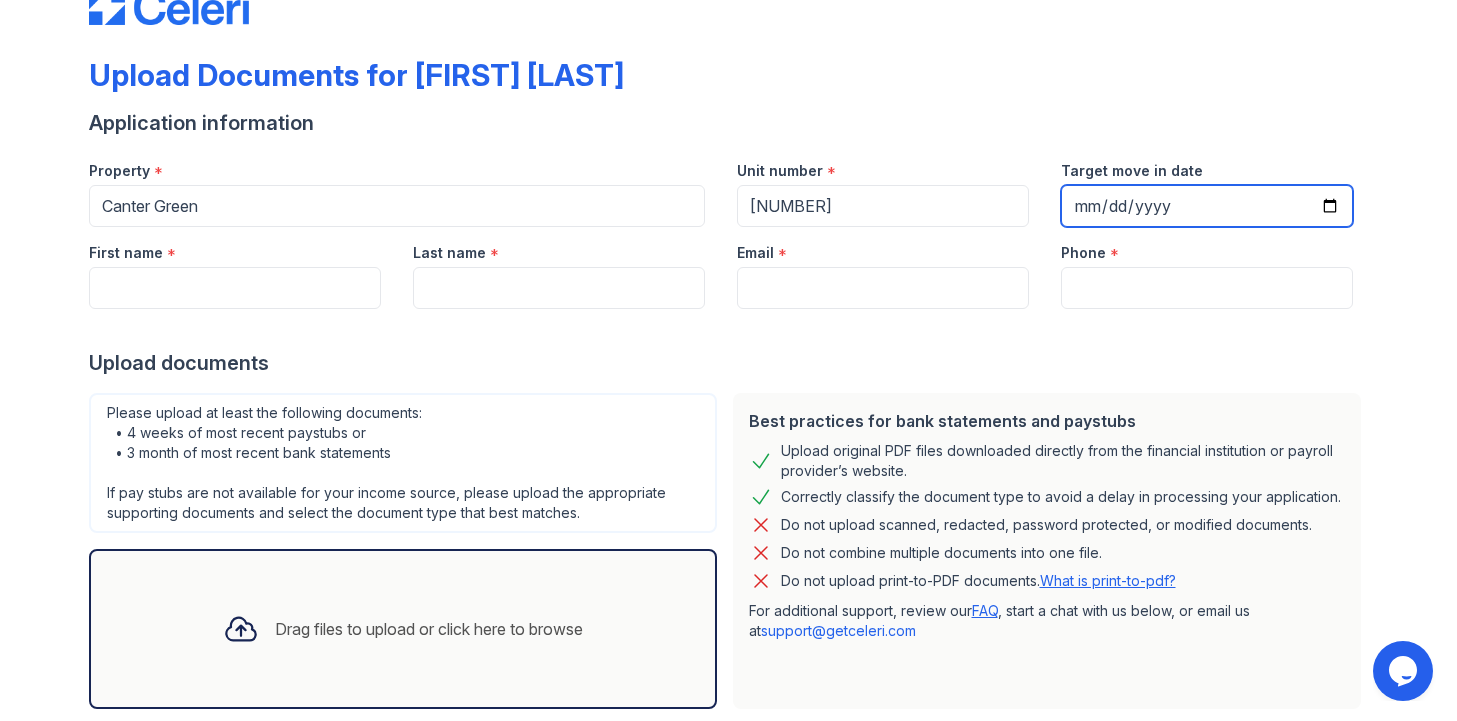 click on "Target move in date" at bounding box center (1207, 206) 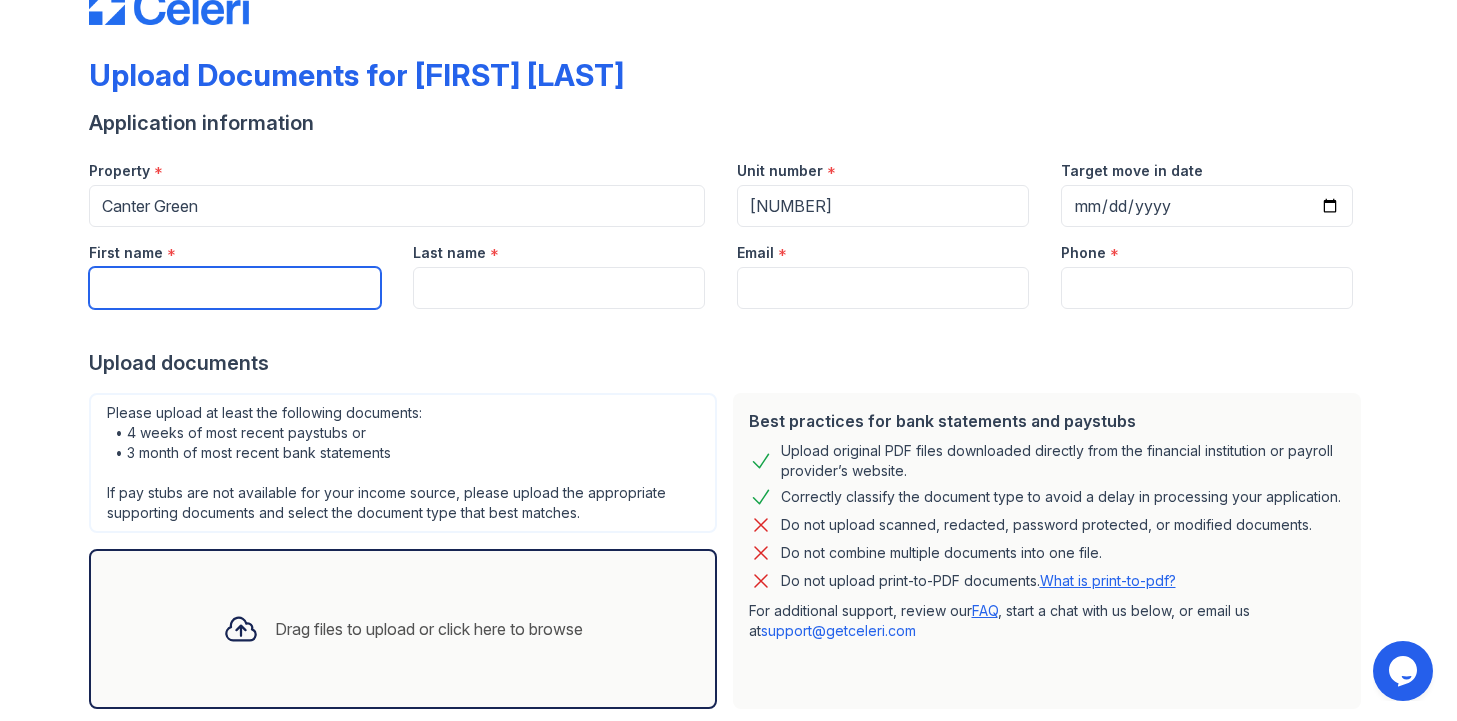 click on "First name" at bounding box center [235, 288] 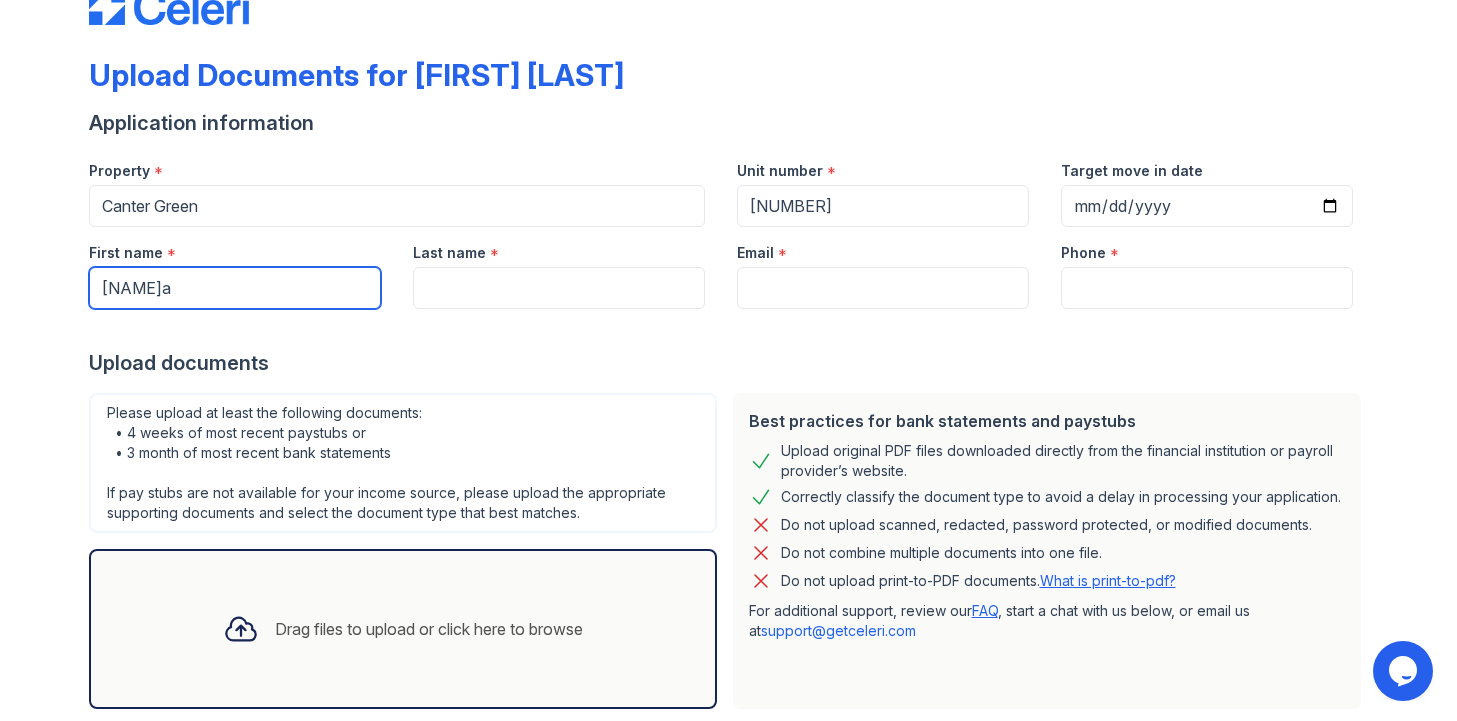type on "Akeia" 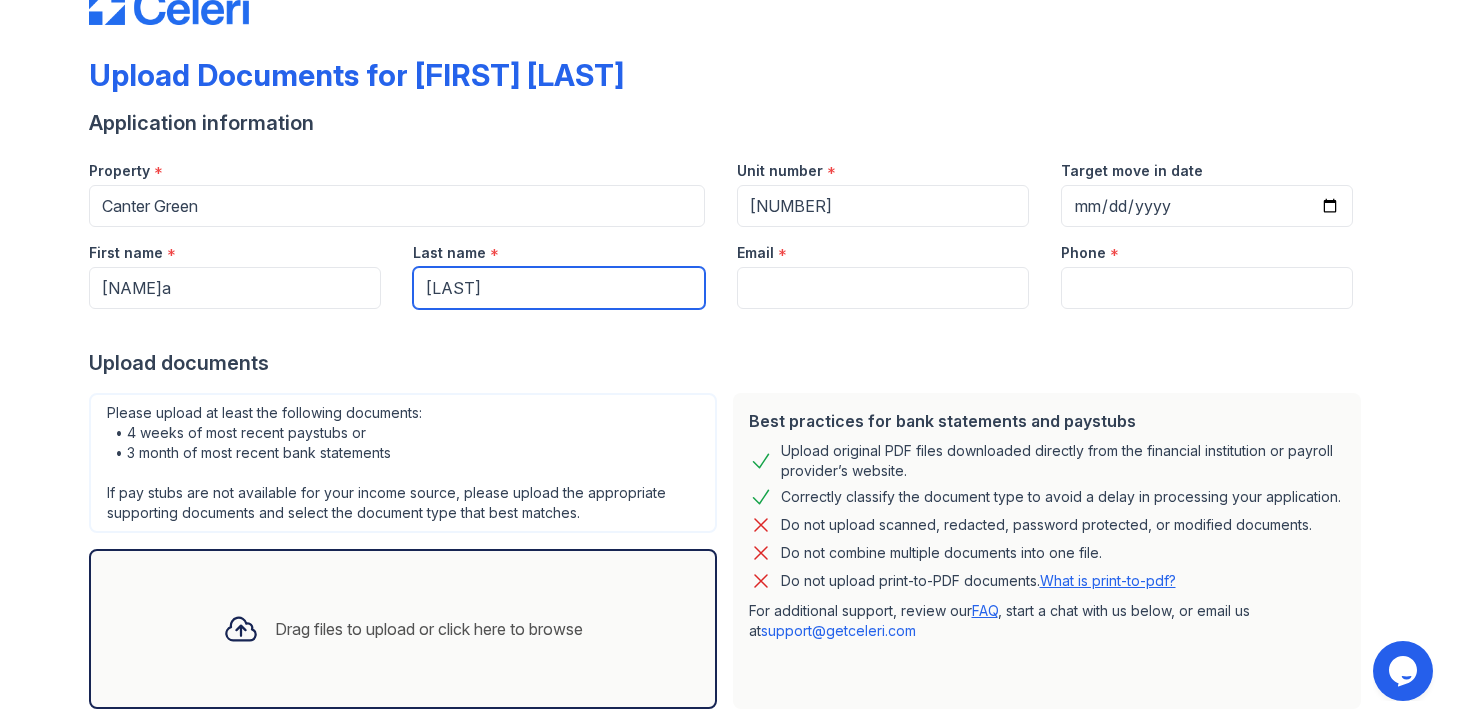 type on "[LAST]" 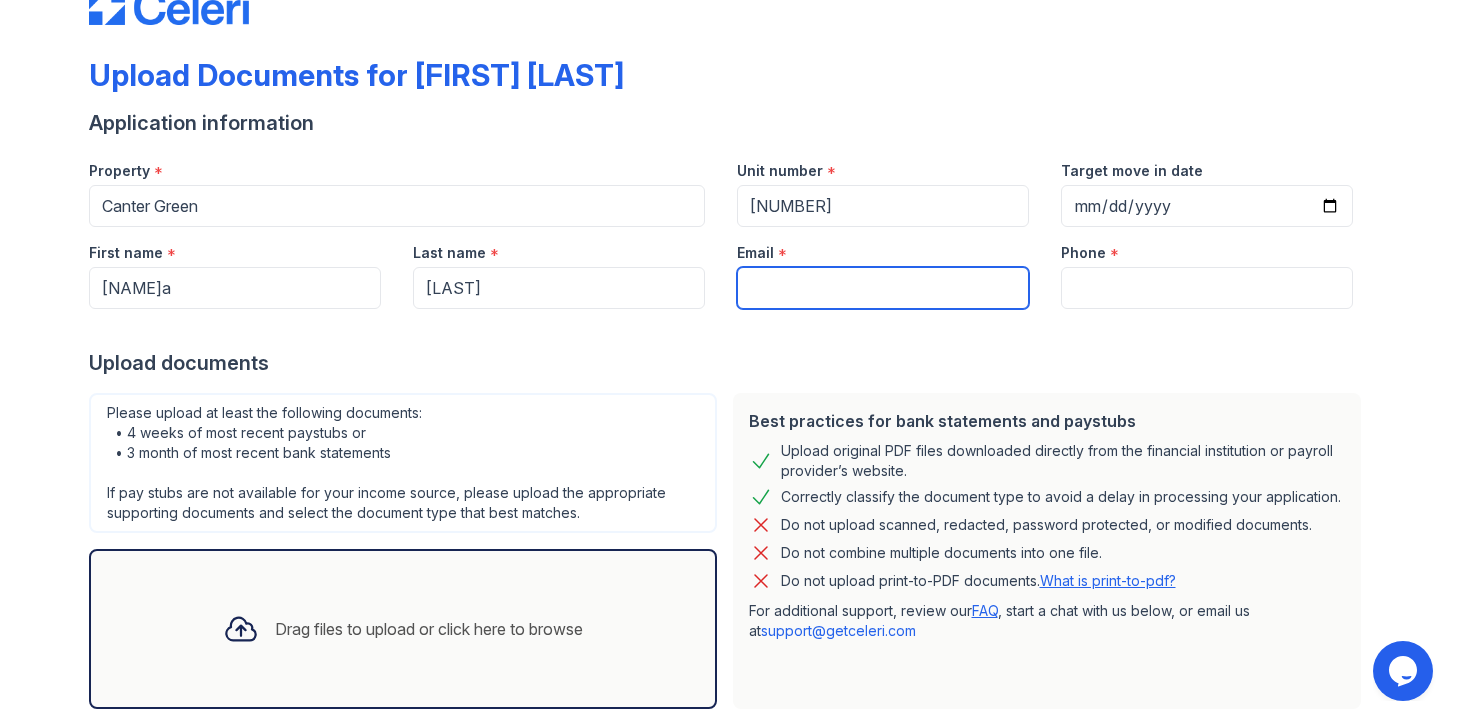 click on "Email" at bounding box center (883, 288) 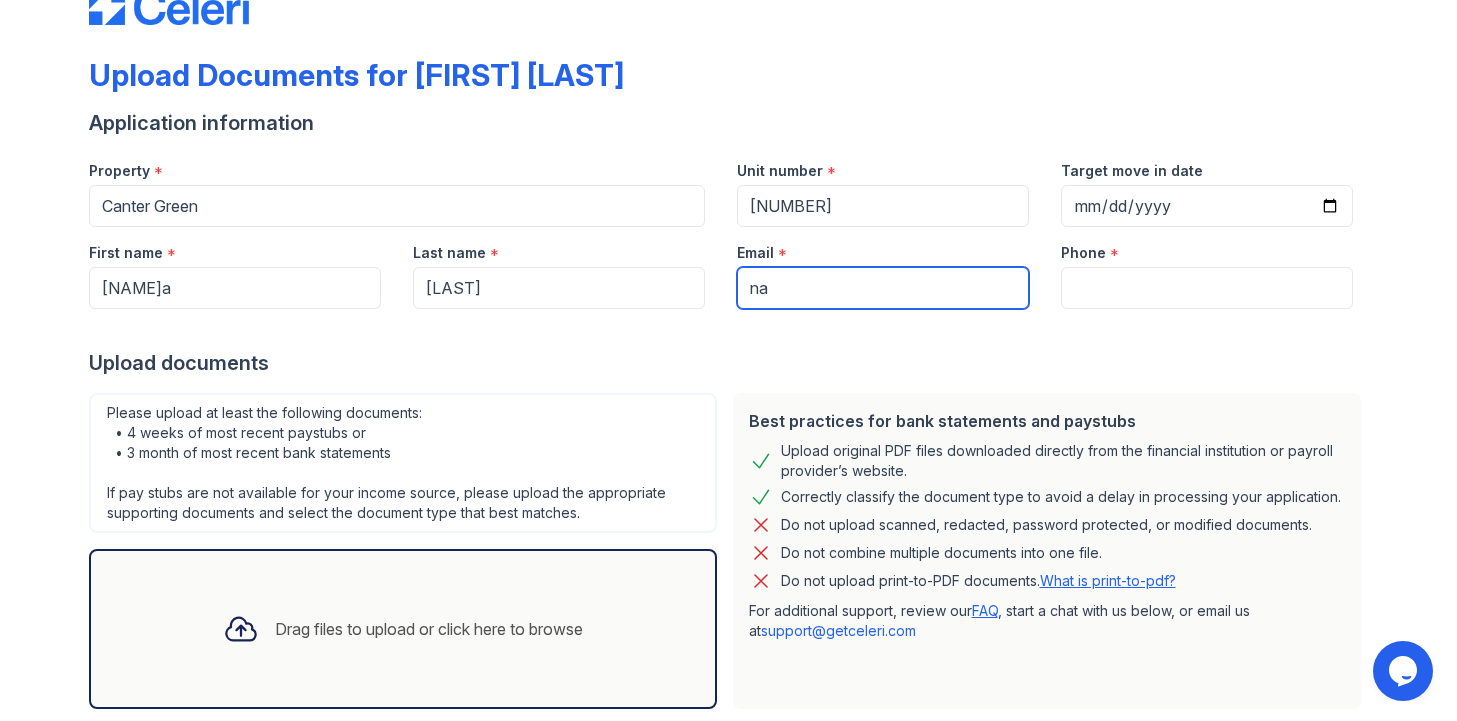type on "n" 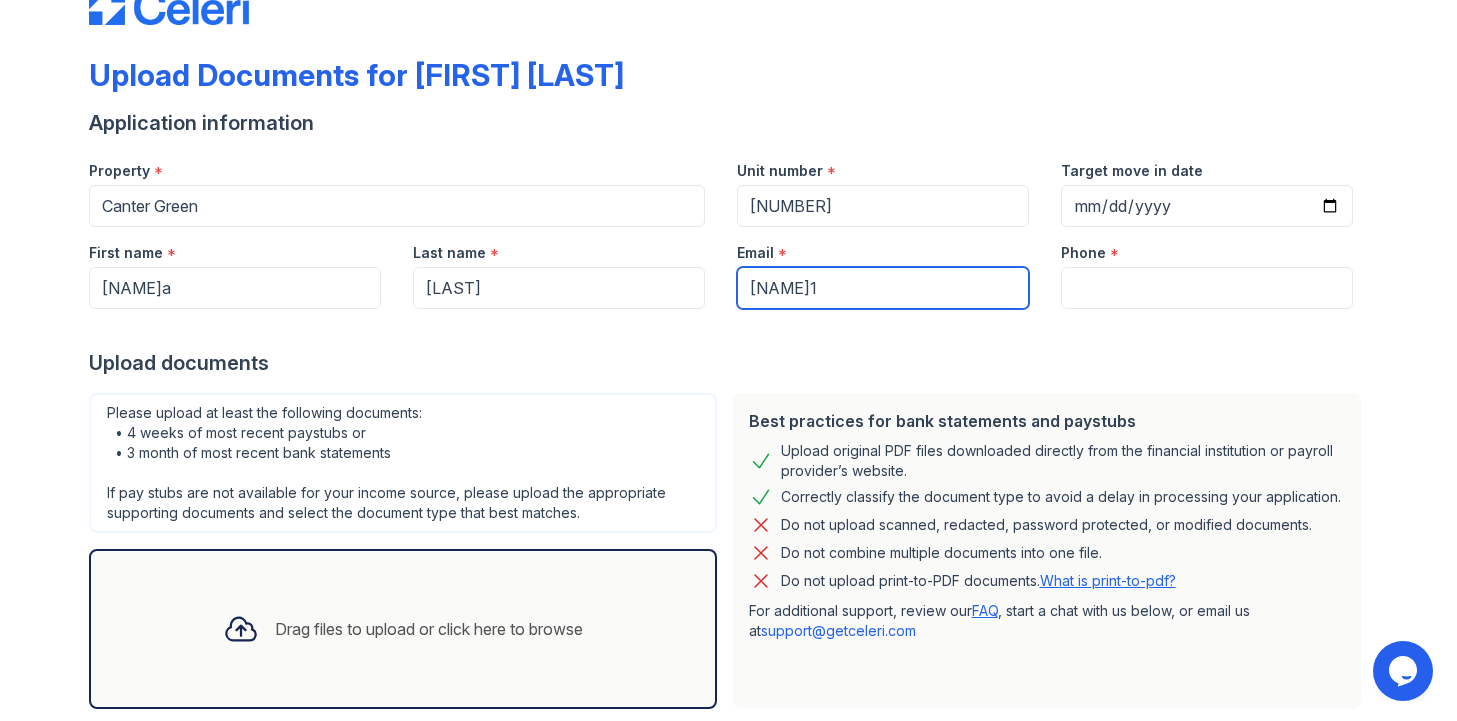 click on "Submit documents" at bounding box center [178, 777] 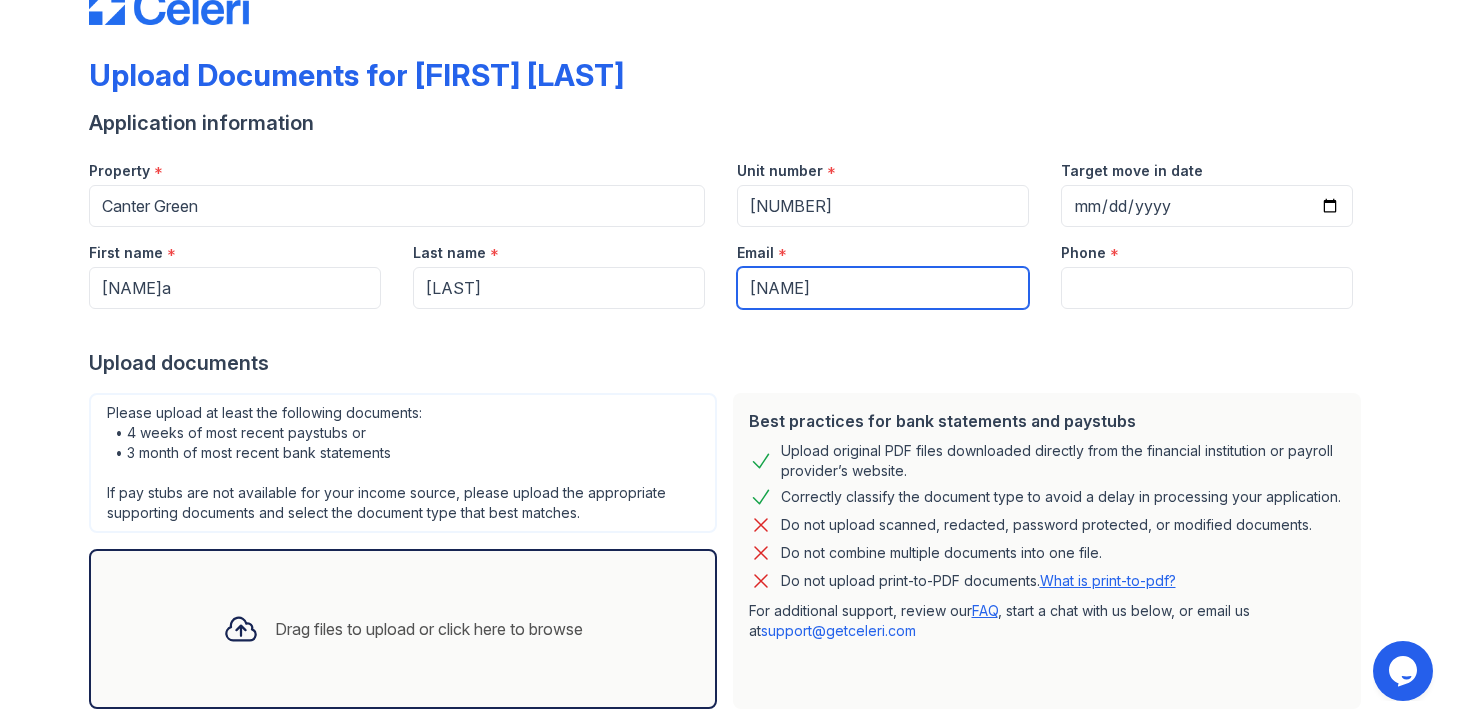 click on "Submit documents" at bounding box center [178, 777] 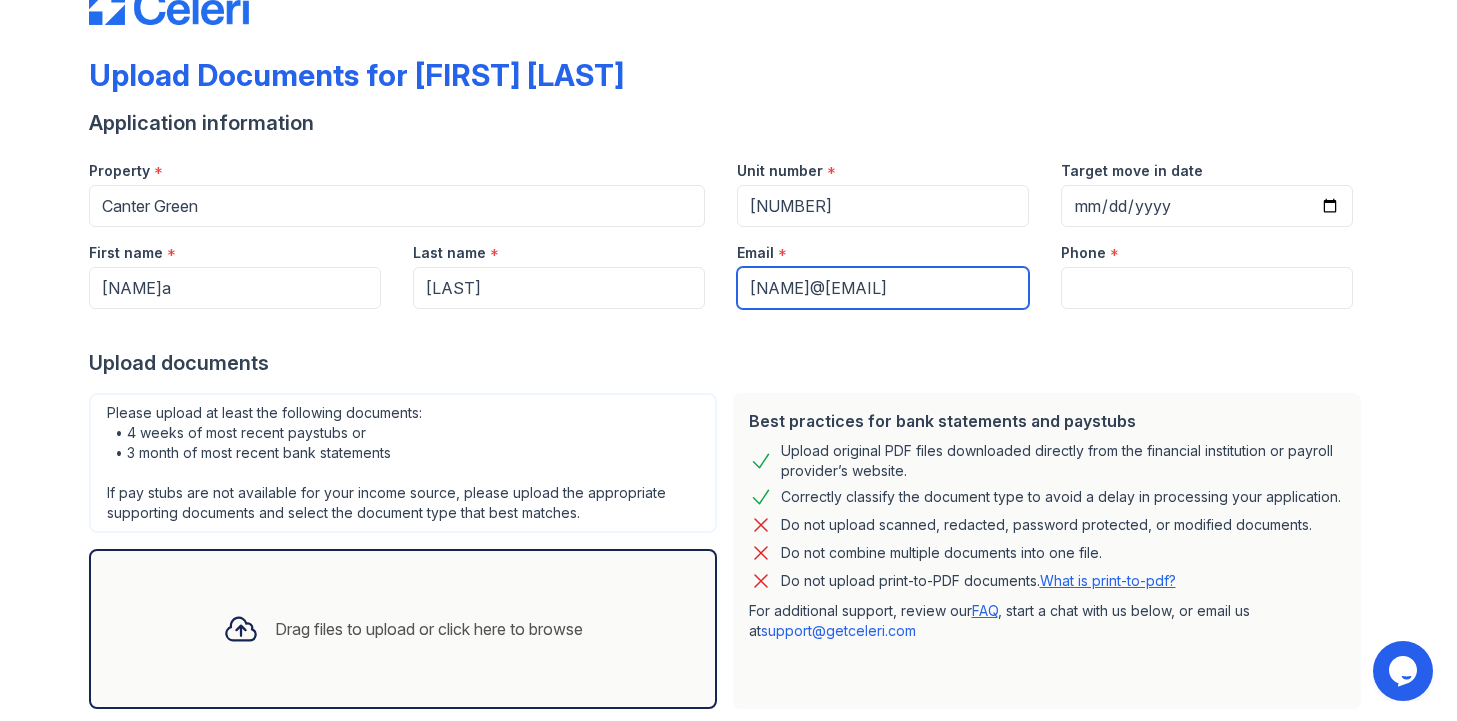 type on "akeiamcclain@gmail.com" 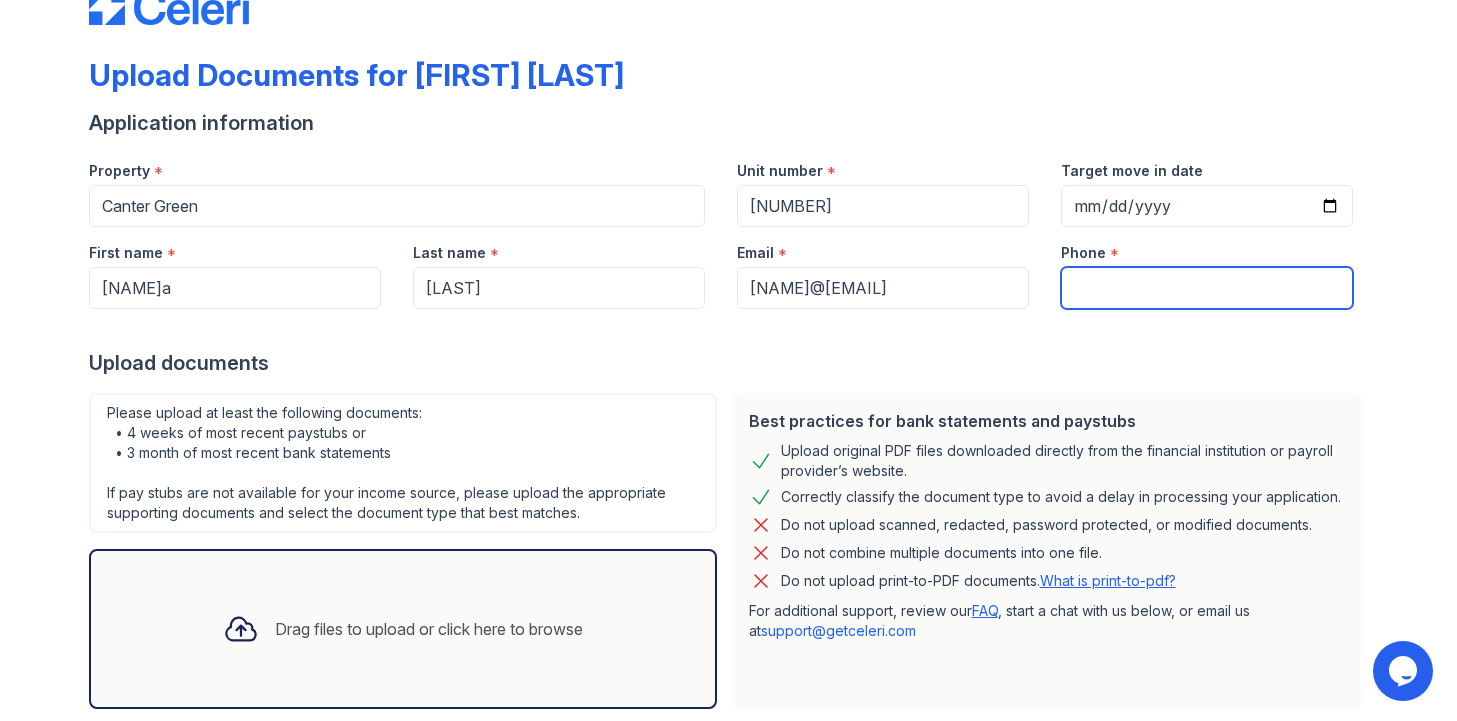 click on "Phone" at bounding box center [1207, 288] 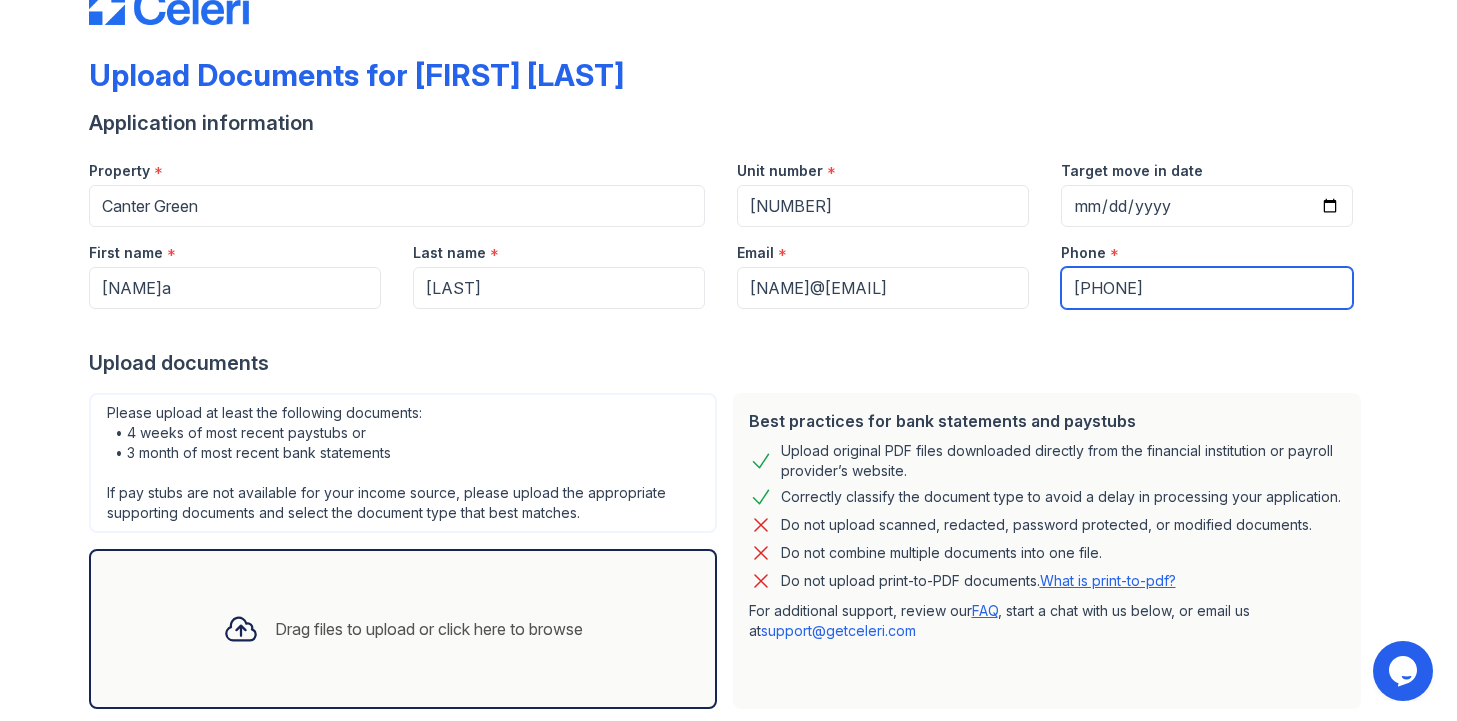 scroll, scrollTop: 171, scrollLeft: 0, axis: vertical 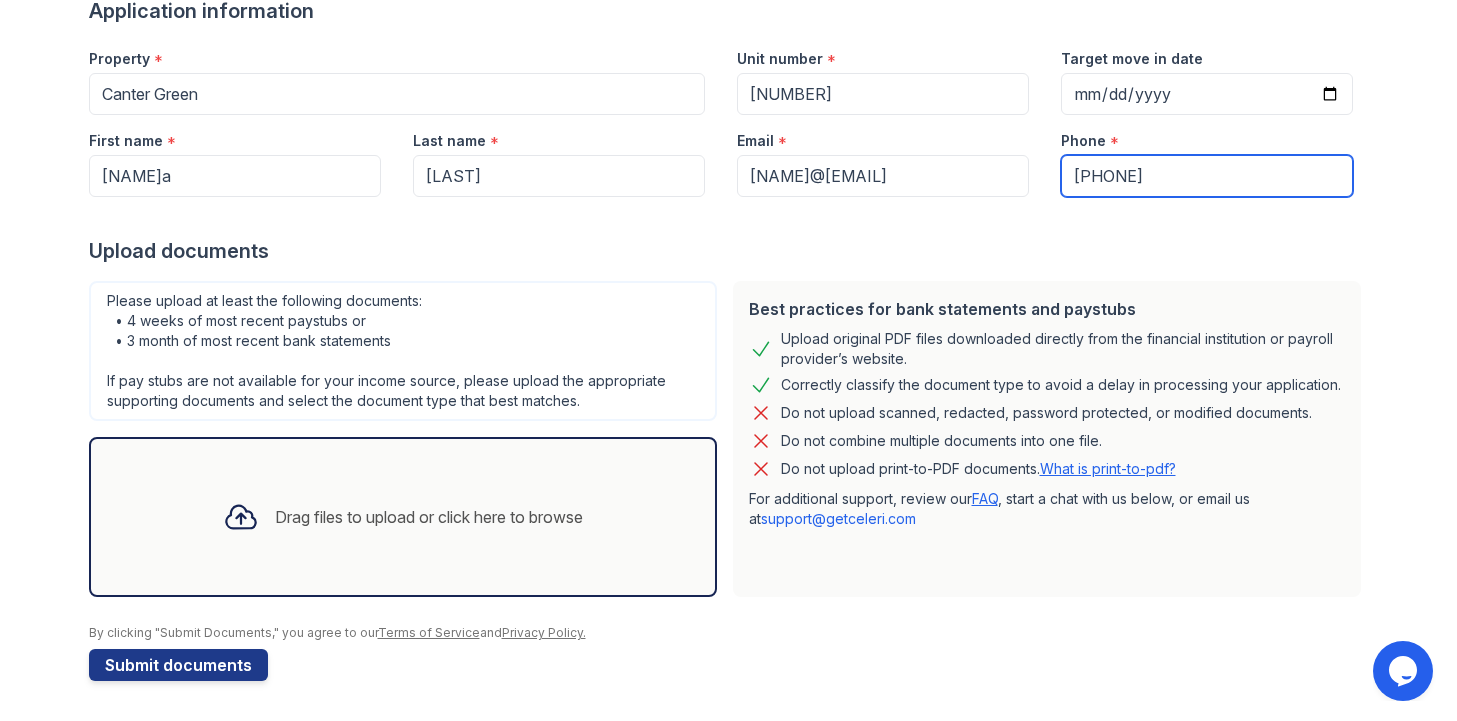 type on "9084014466" 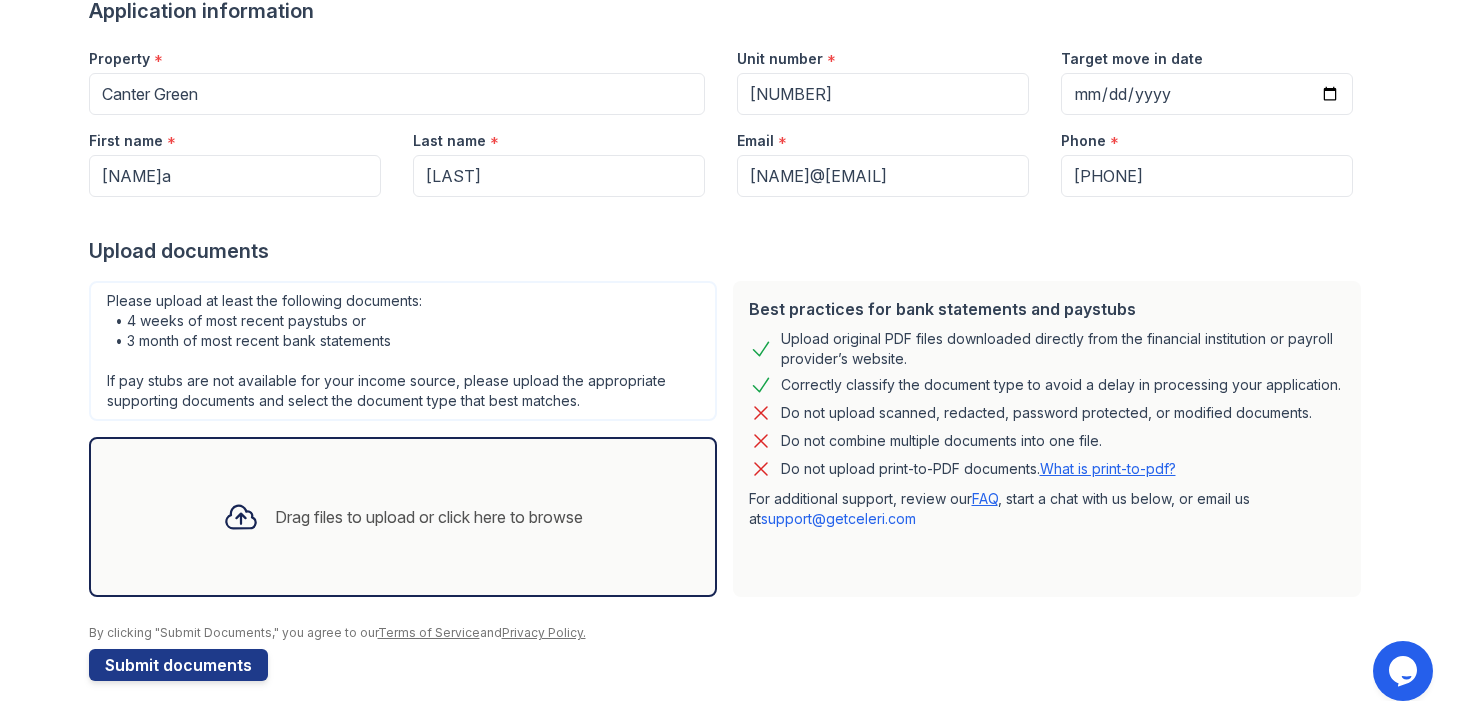 click on "Drag files to upload or click here to browse" at bounding box center (403, 517) 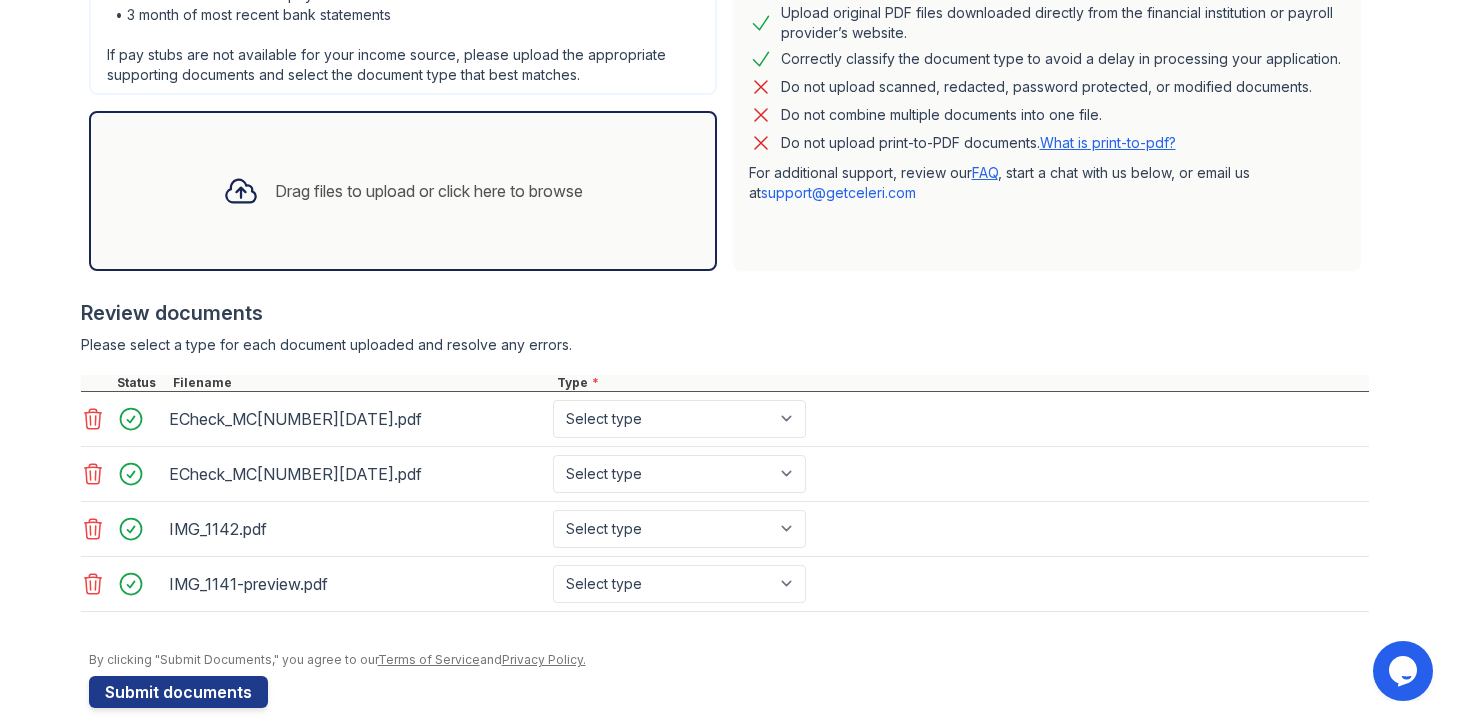 scroll, scrollTop: 524, scrollLeft: 0, axis: vertical 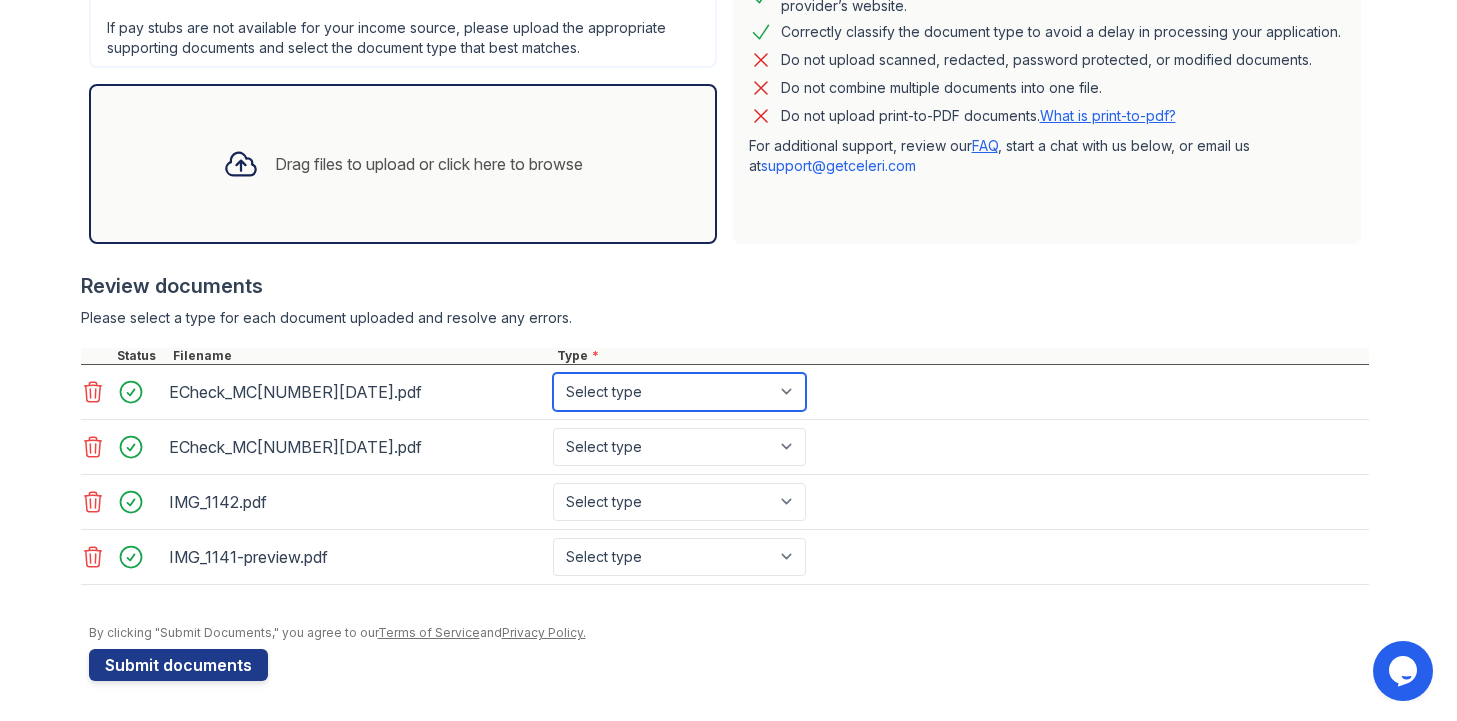 click on "Select type
Paystub
Bank Statement
Offer Letter
Tax Documents
Benefit Award Letter
Investment Account Statement
Other" at bounding box center [679, 392] 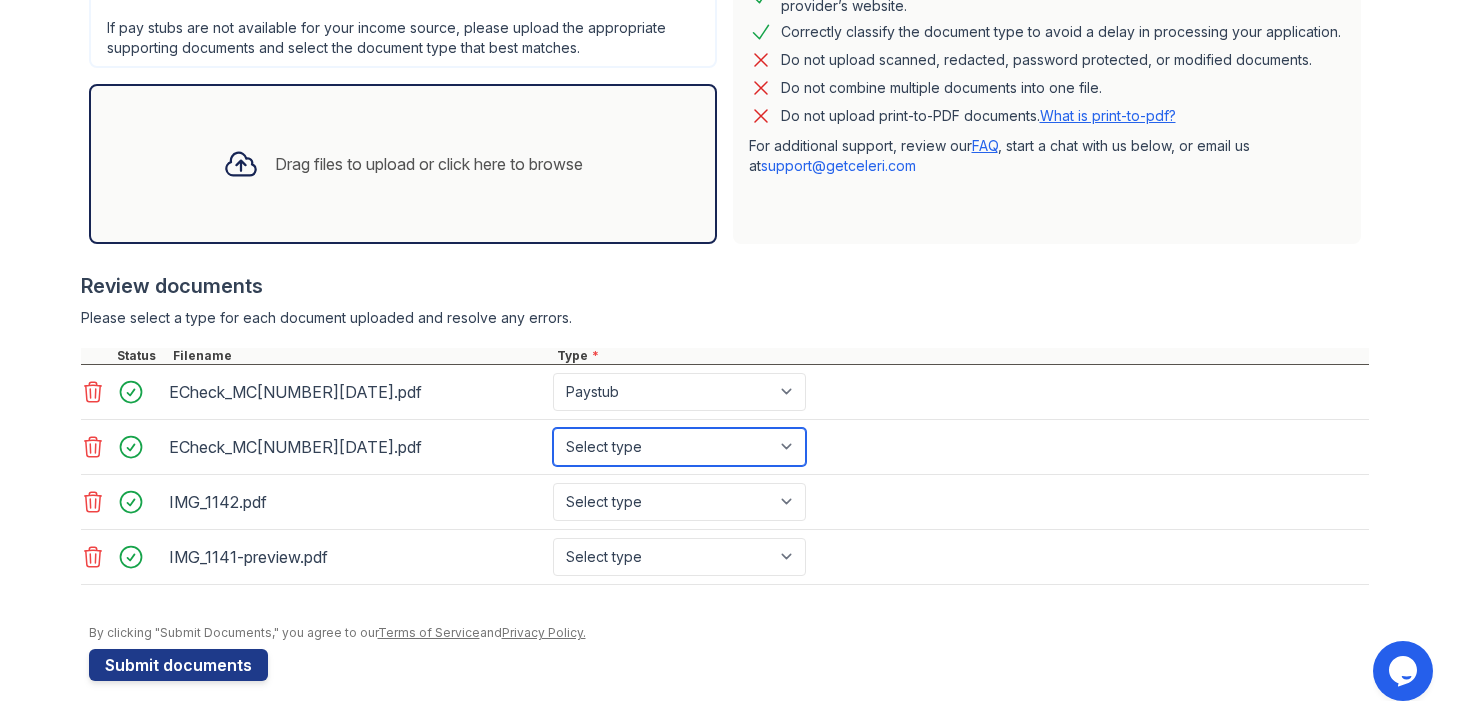 click on "Select type
Paystub
Bank Statement
Offer Letter
Tax Documents
Benefit Award Letter
Investment Account Statement
Other" at bounding box center [679, 447] 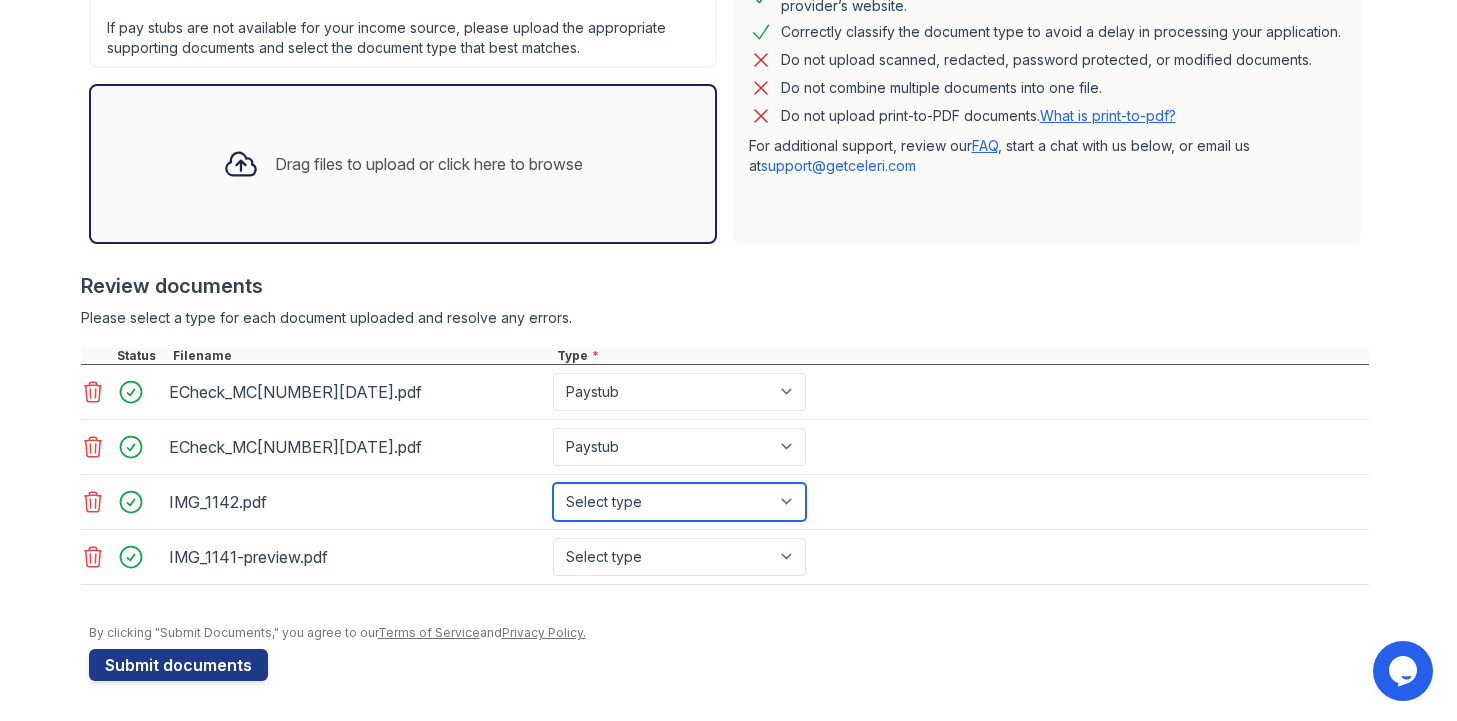 click on "Select type
Paystub
Bank Statement
Offer Letter
Tax Documents
Benefit Award Letter
Investment Account Statement
Other" at bounding box center [679, 502] 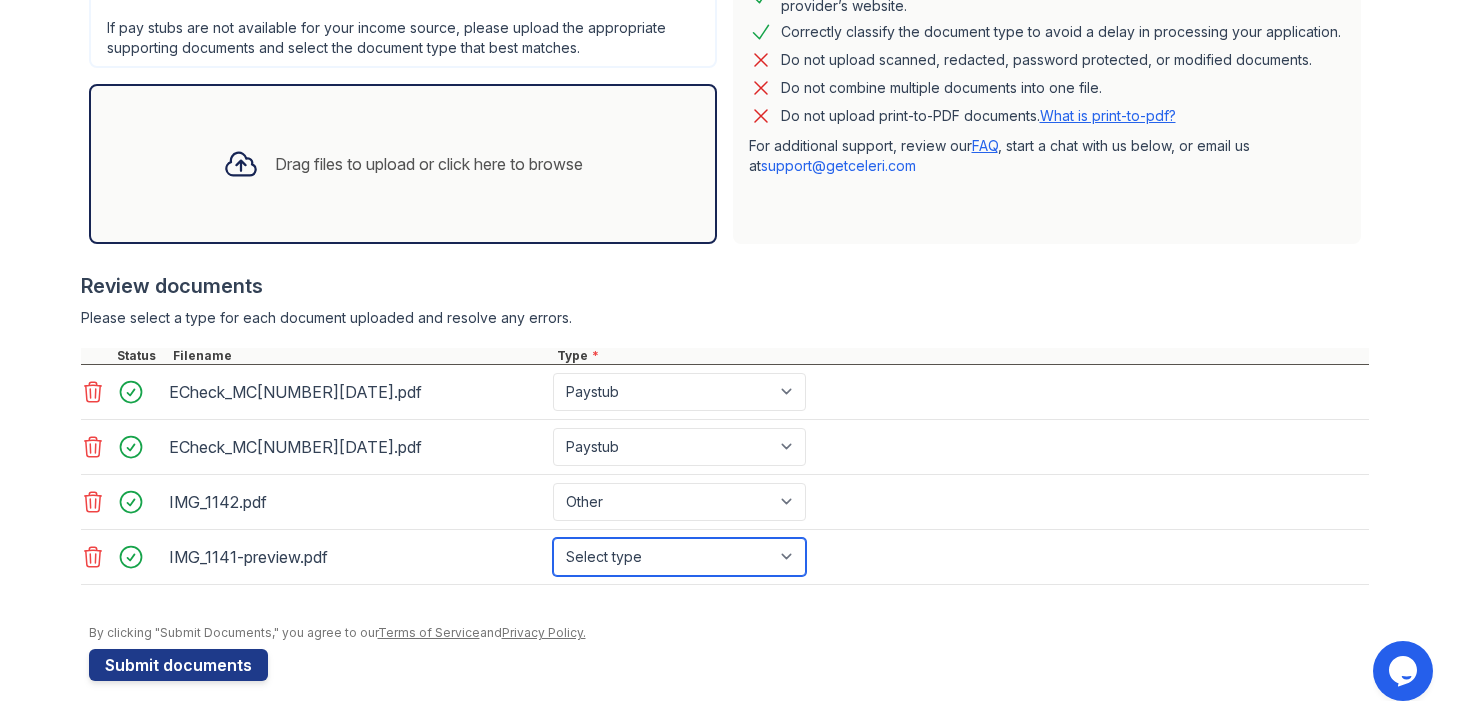 click on "Select type
Paystub
Bank Statement
Offer Letter
Tax Documents
Benefit Award Letter
Investment Account Statement
Other" at bounding box center [679, 557] 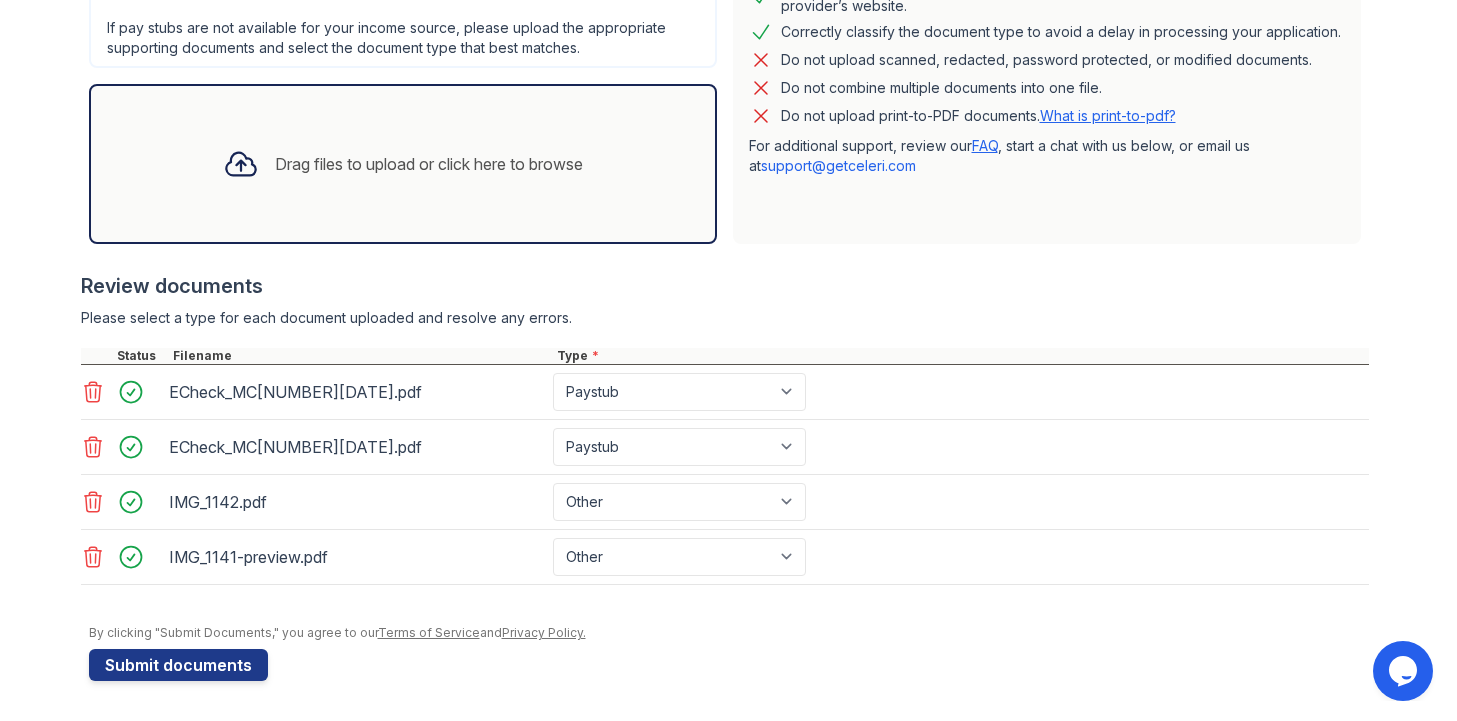 click on "IMG_1142.pdf
Select type
Paystub
Bank Statement
Offer Letter
Tax Documents
Benefit Award Letter
Investment Account Statement
Other" at bounding box center [725, 502] 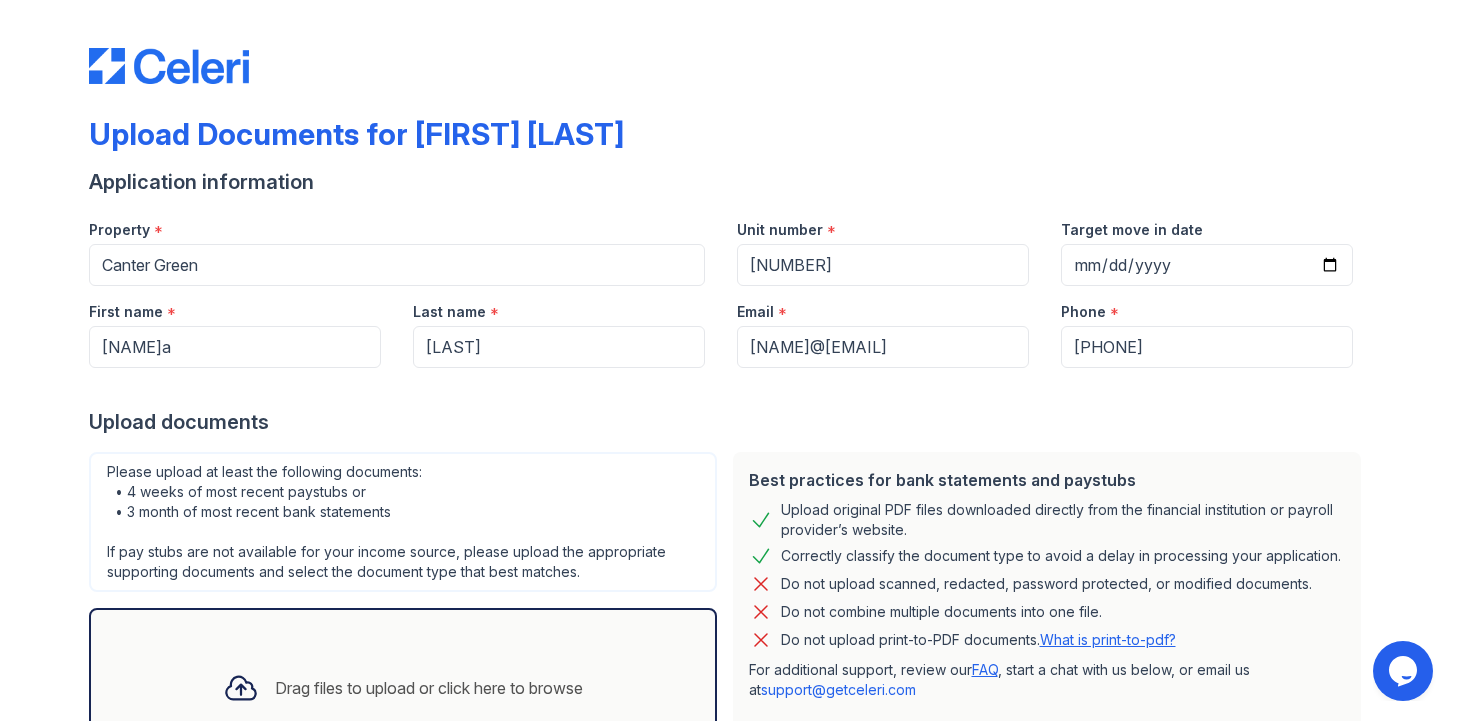 scroll, scrollTop: 524, scrollLeft: 0, axis: vertical 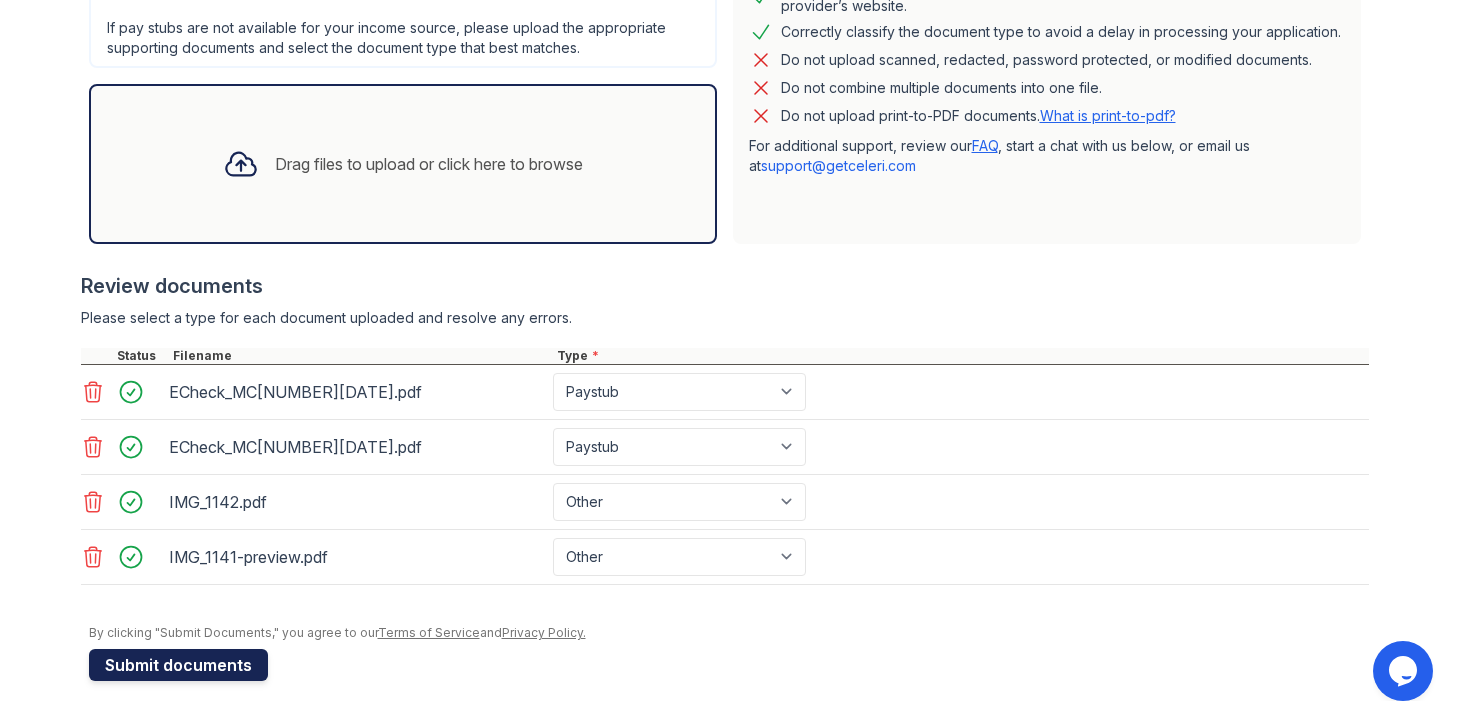 click on "Submit documents" at bounding box center [178, 665] 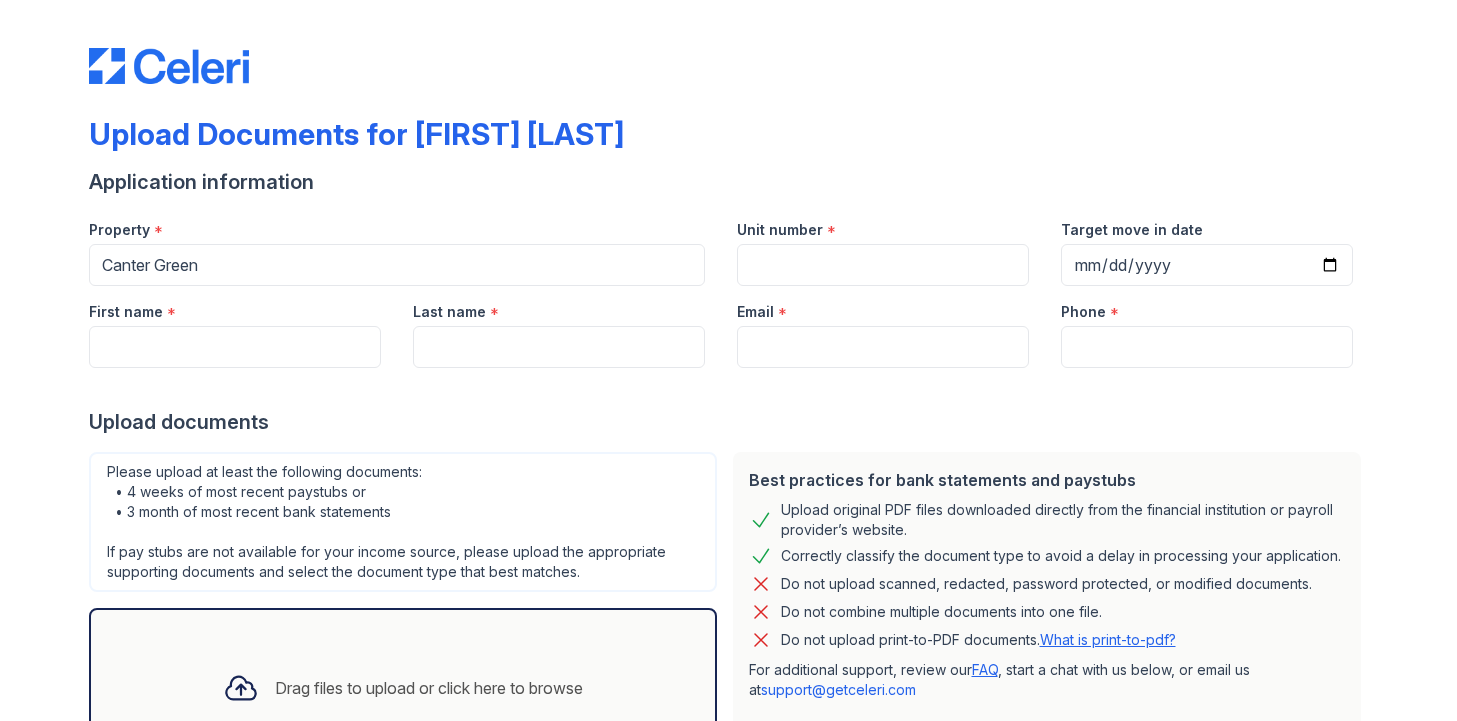 scroll, scrollTop: 0, scrollLeft: 0, axis: both 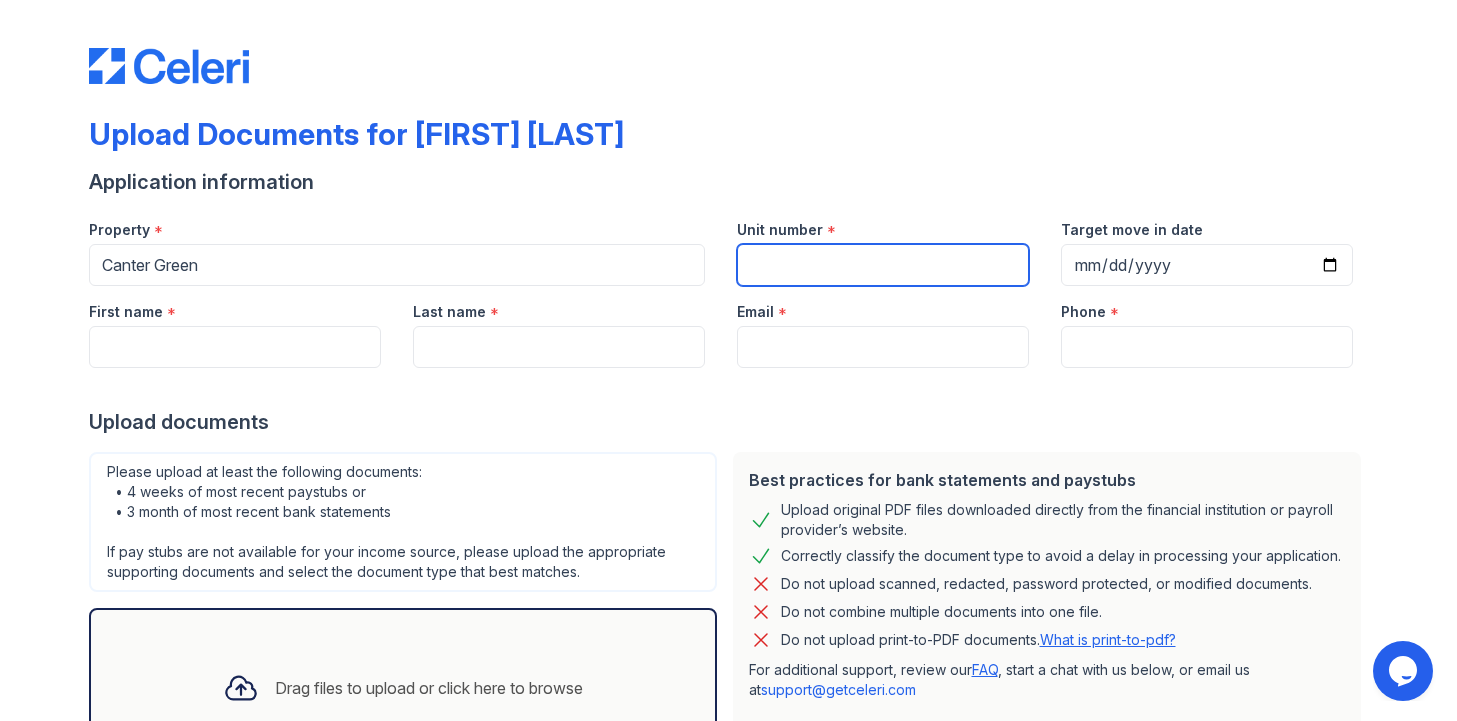 click on "Unit number" at bounding box center (883, 265) 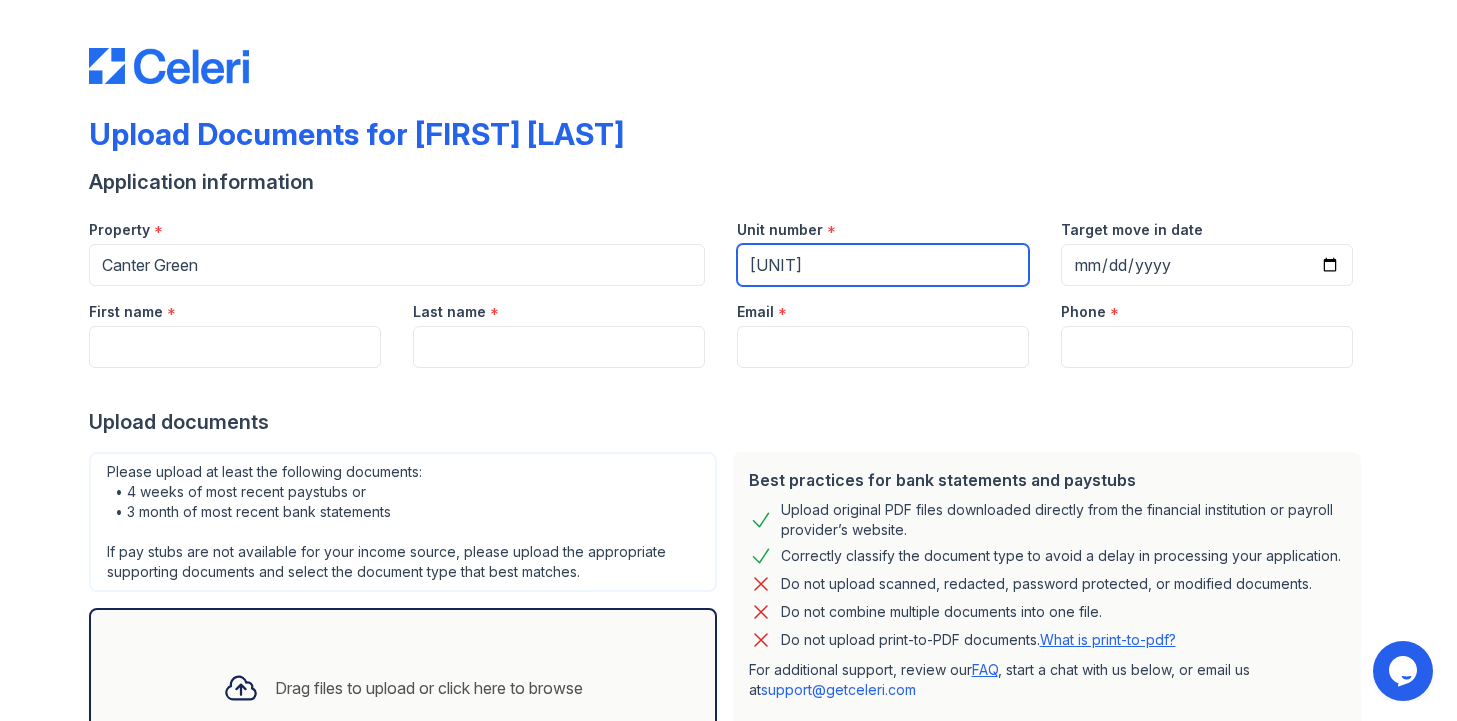 type on "[UNIT]" 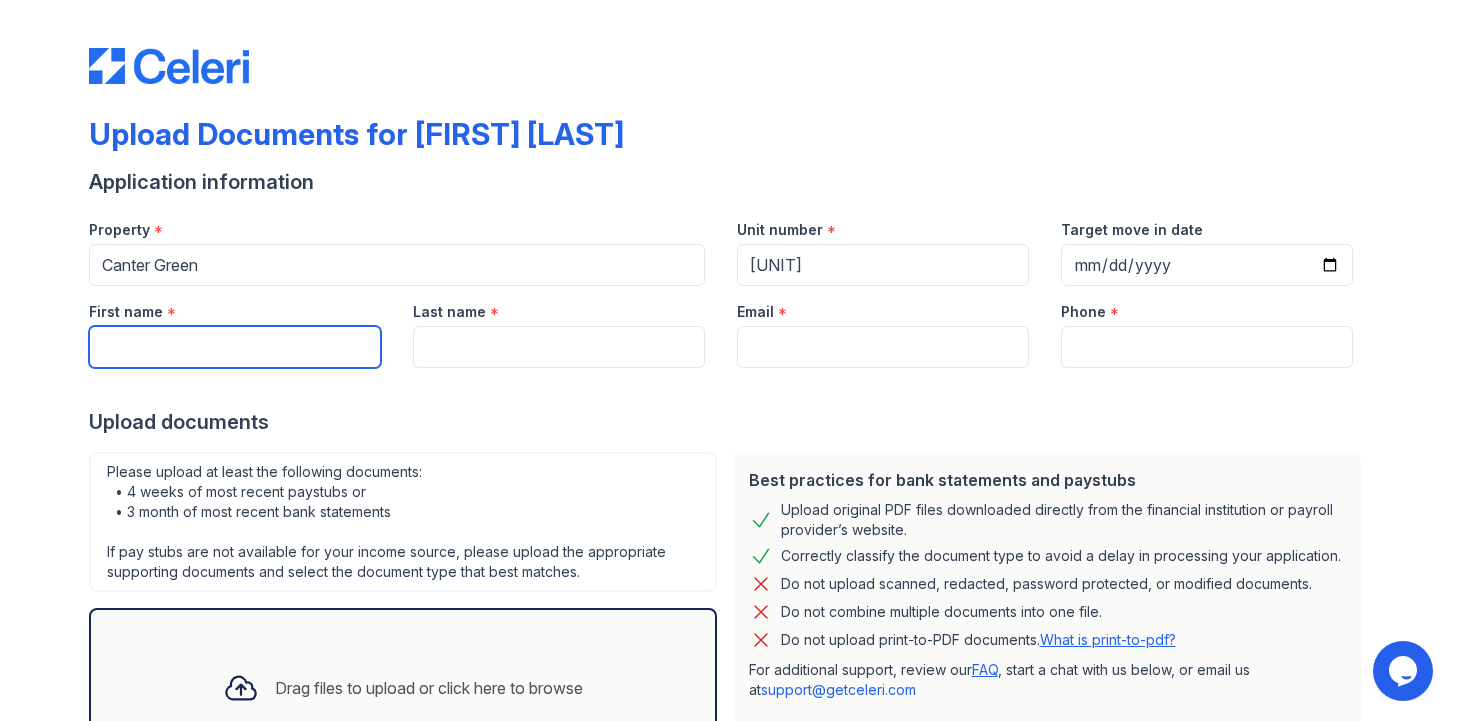 click on "First name" at bounding box center [235, 347] 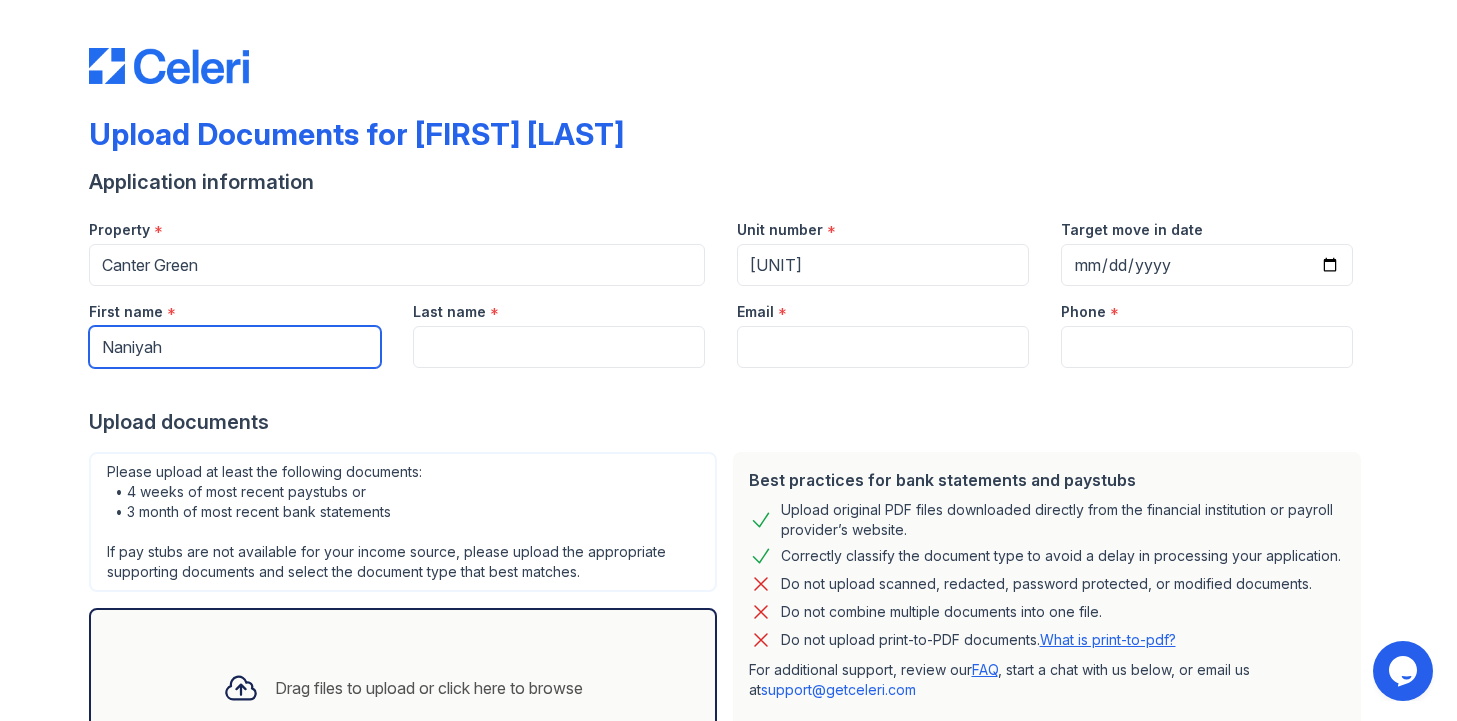 type on "Naniyah" 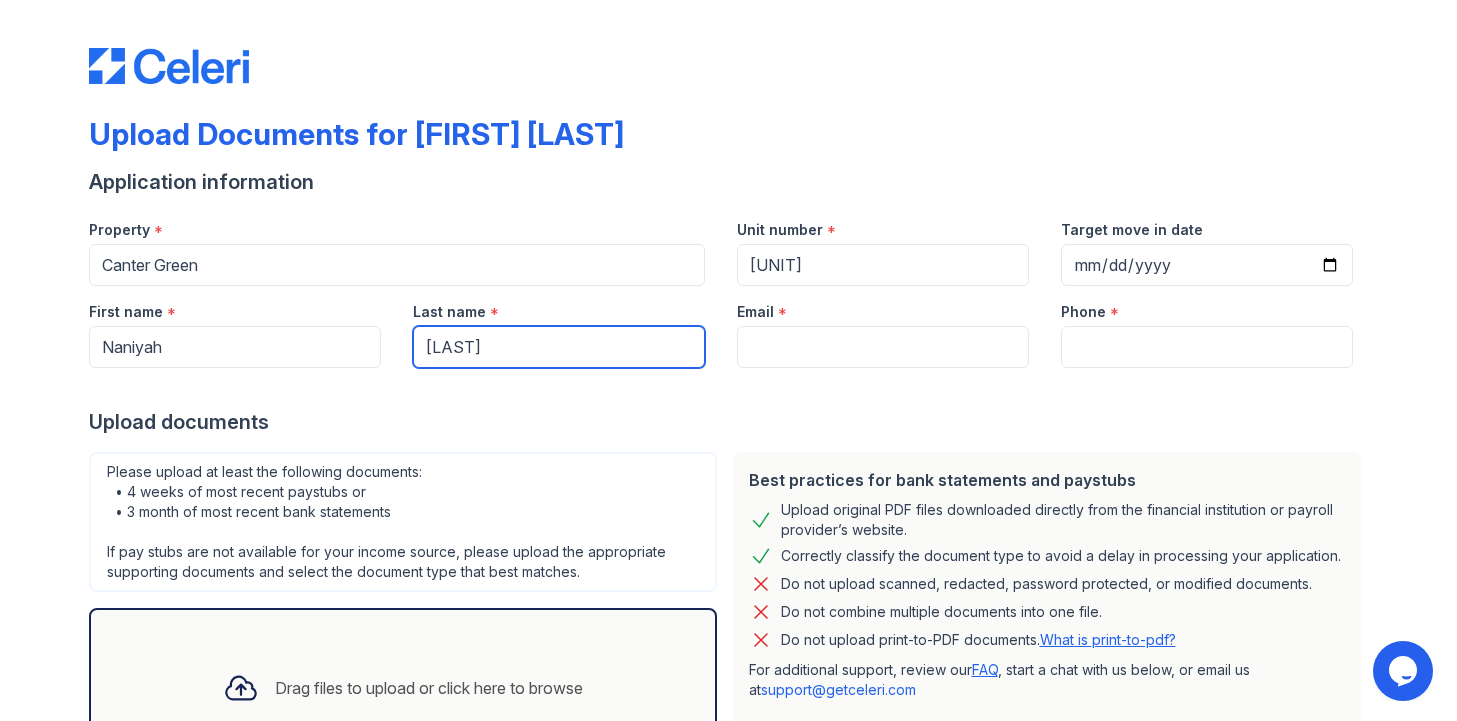 type on "[LAST]" 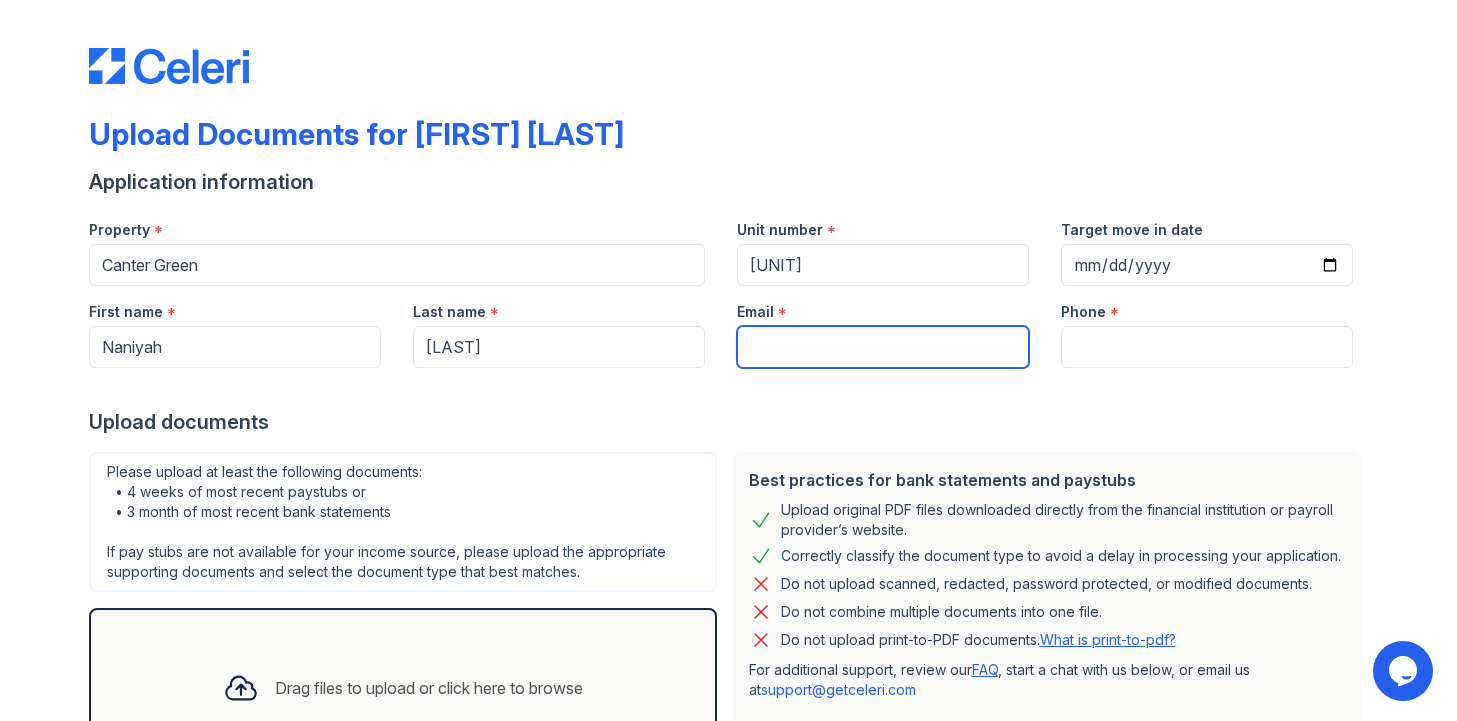 click on "Email" at bounding box center (883, 347) 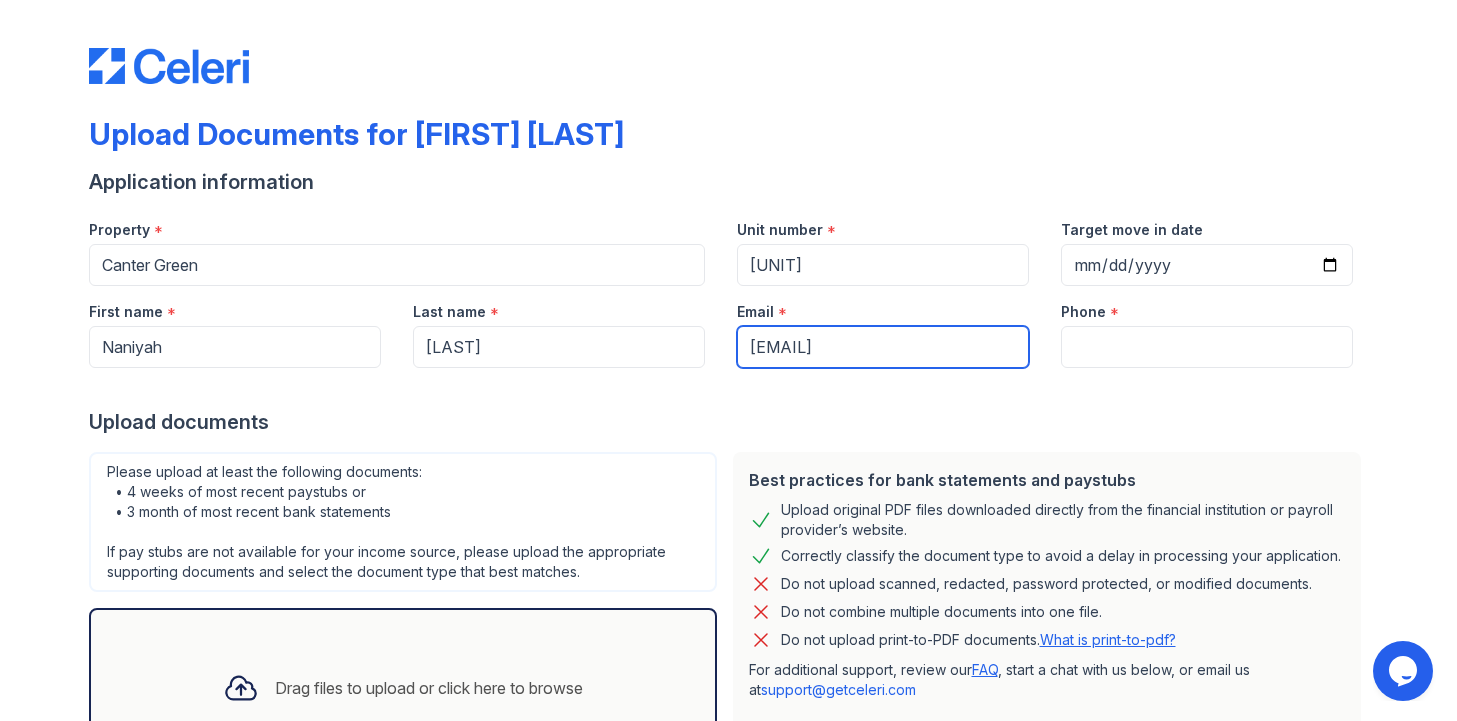 type on "[EMAIL]" 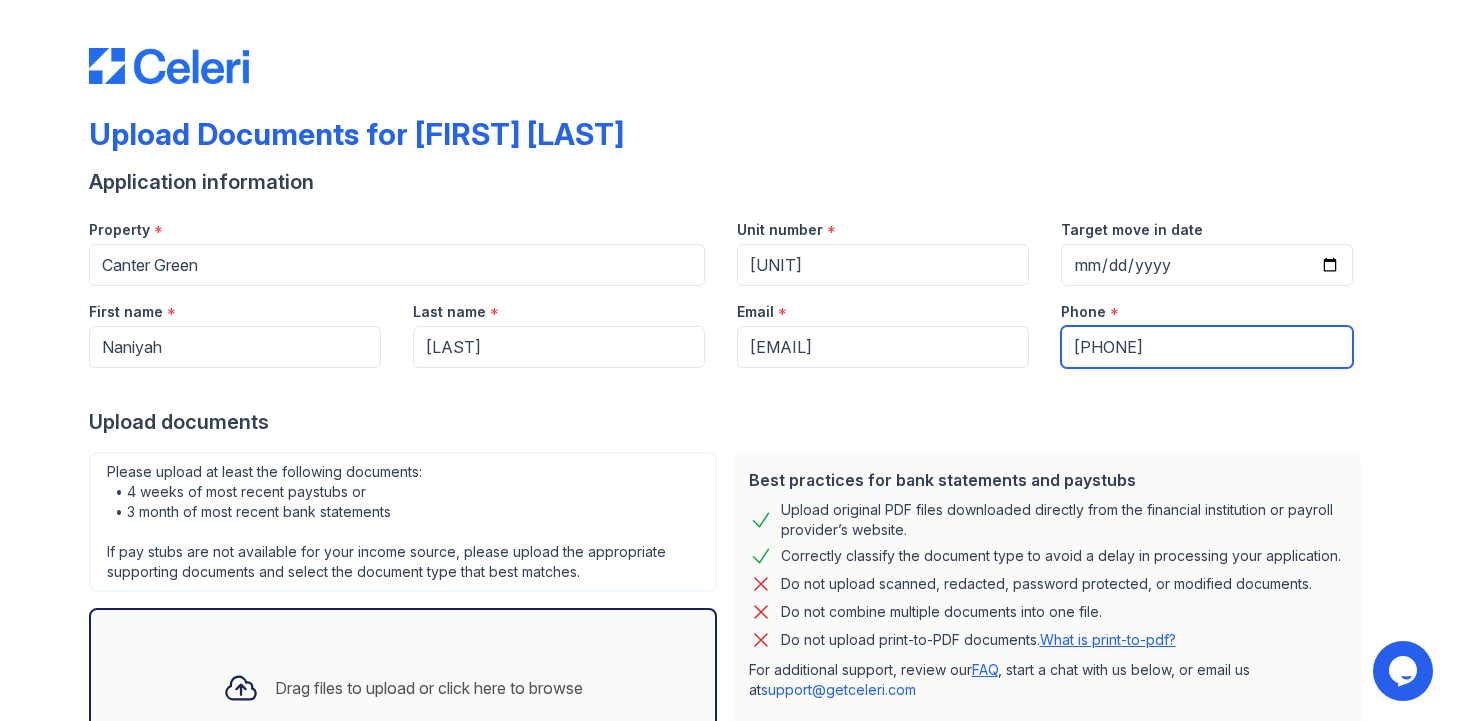 scroll, scrollTop: 171, scrollLeft: 0, axis: vertical 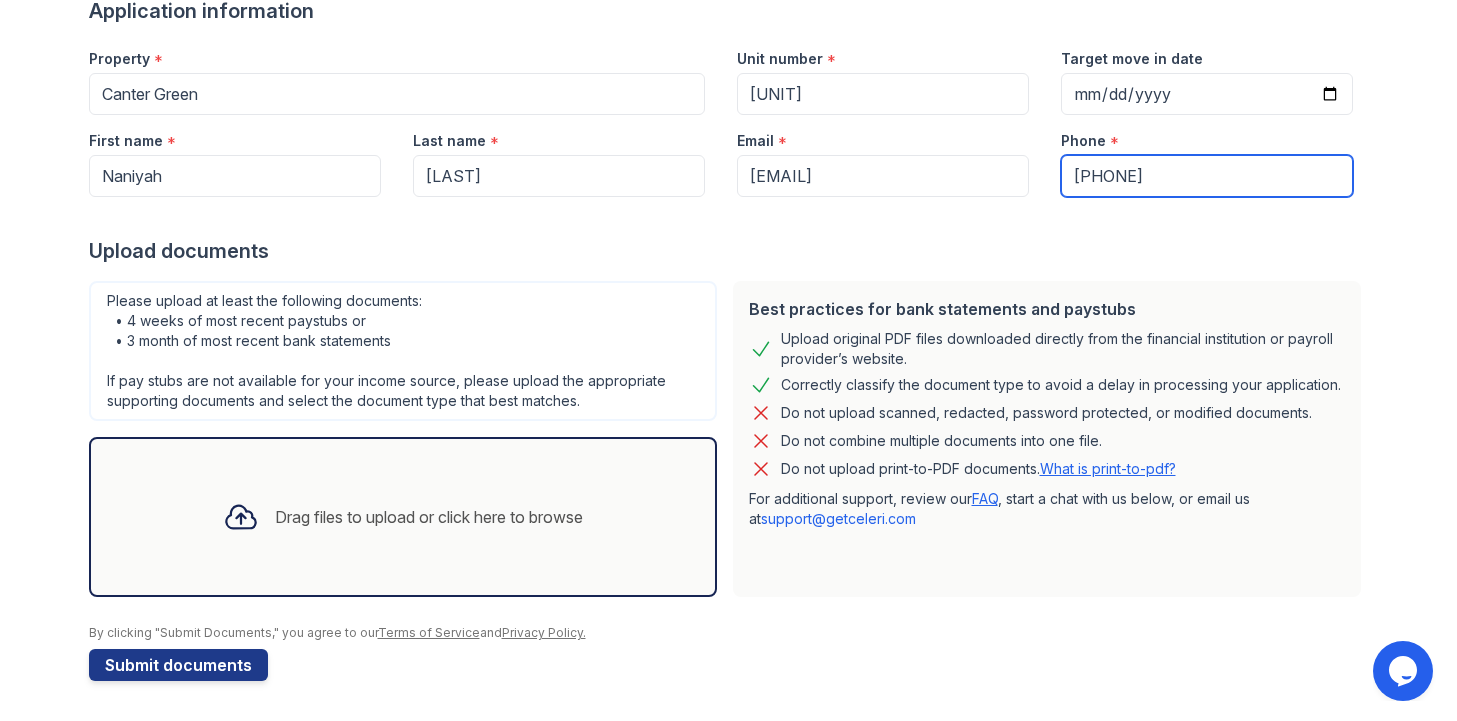 type on "[PHONE]" 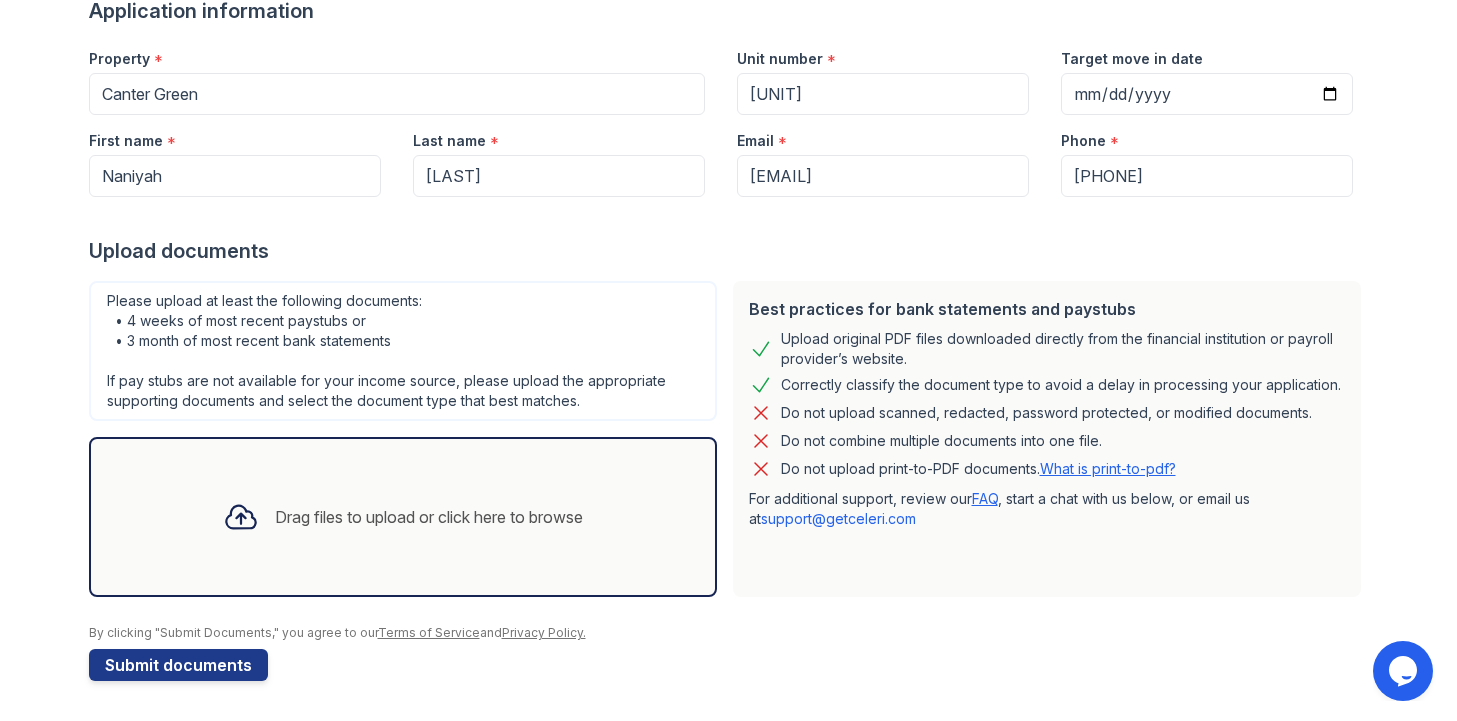 click on "Drag files to upload or click here to browse" at bounding box center [429, 517] 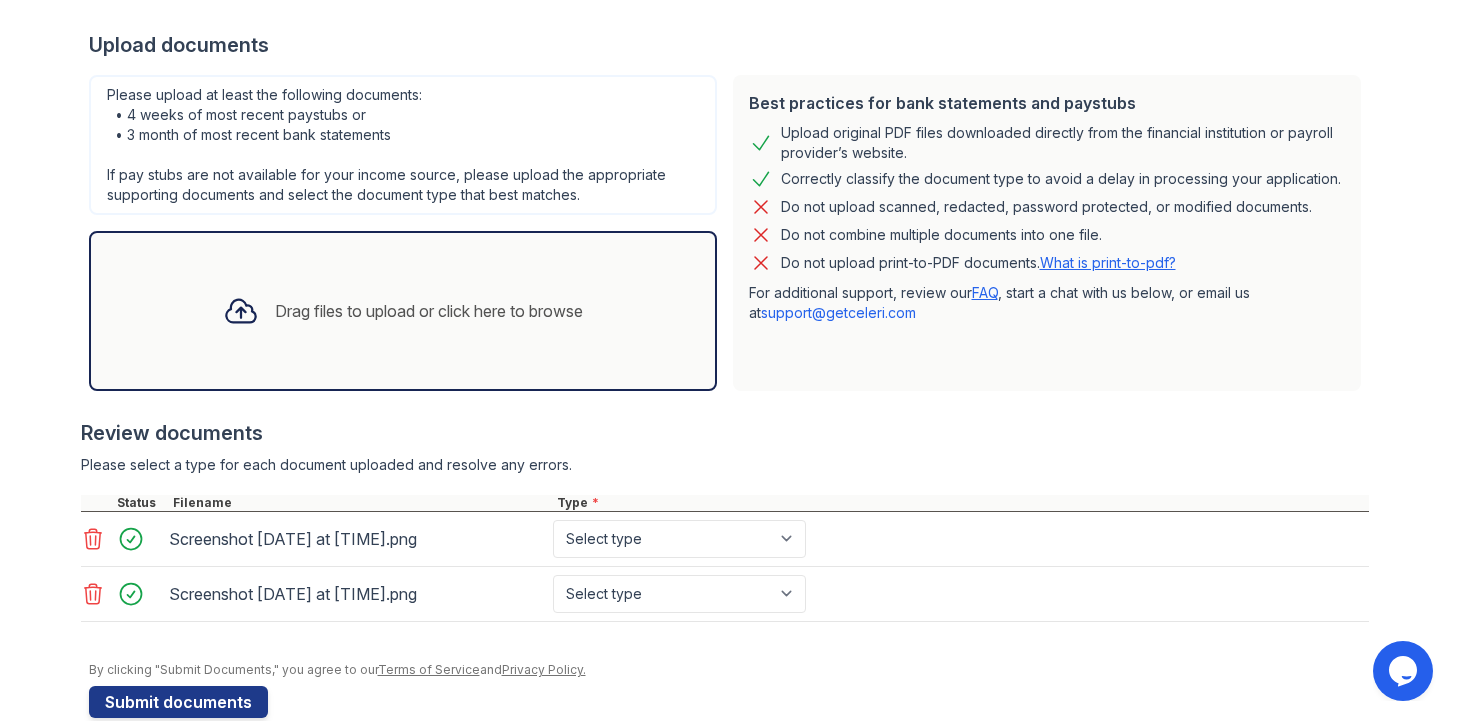 scroll, scrollTop: 414, scrollLeft: 0, axis: vertical 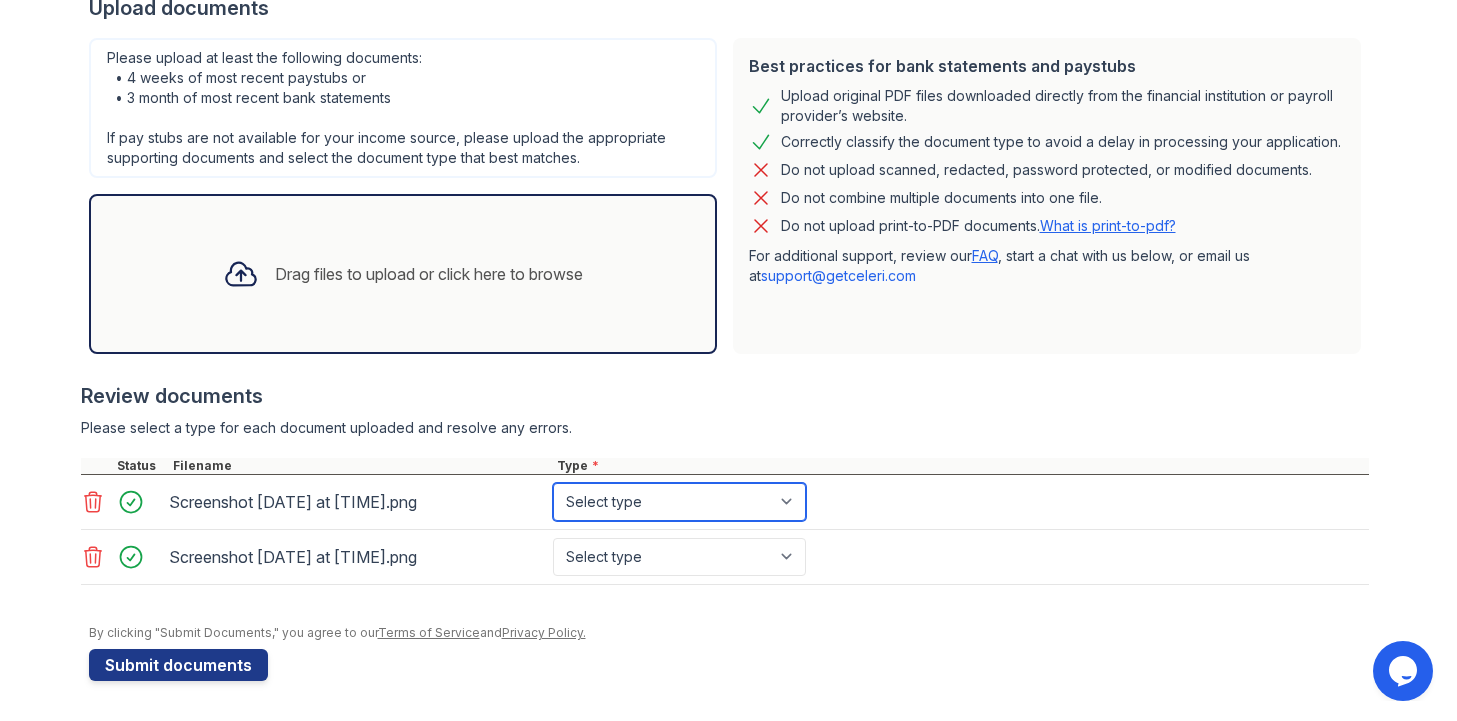 click on "Select type
Paystub
Bank Statement
Offer Letter
Tax Documents
Benefit Award Letter
Investment Account Statement
Other" at bounding box center (679, 502) 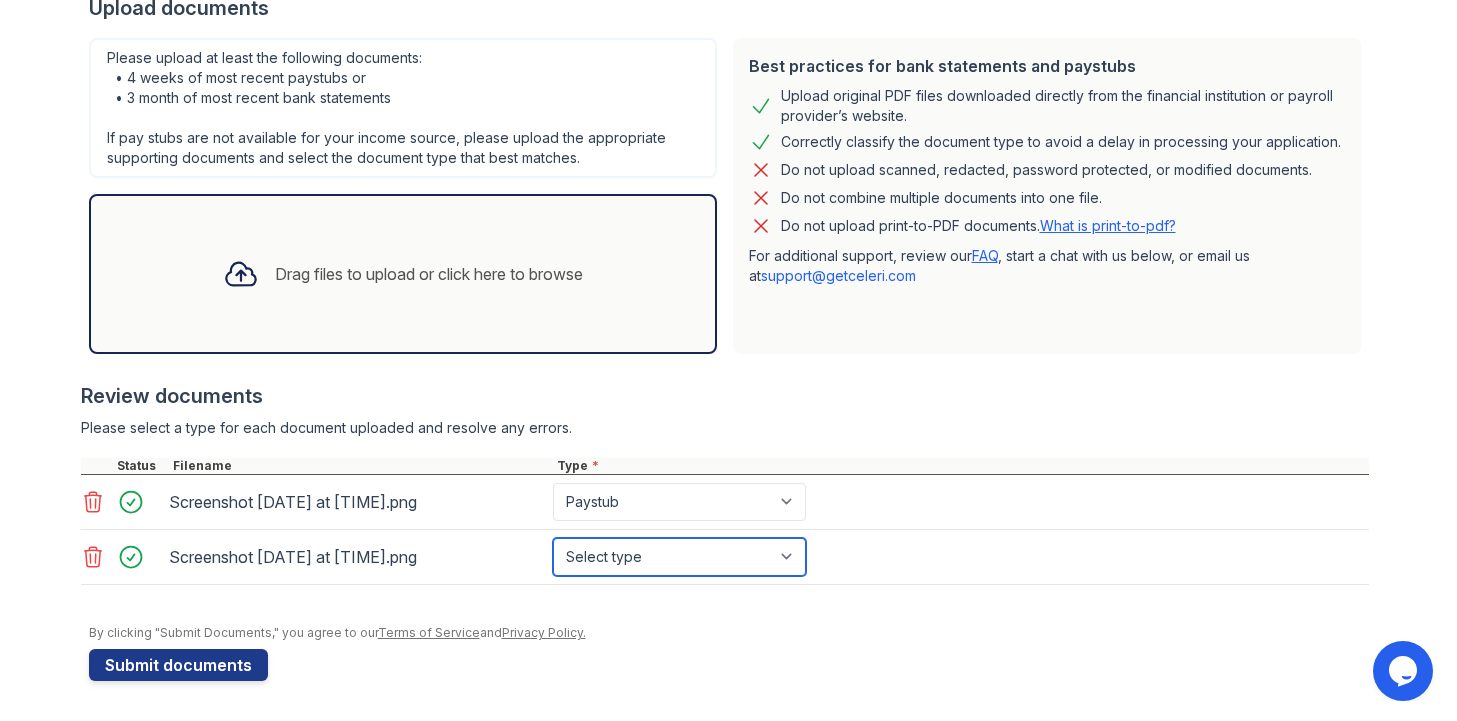 click on "Select type
Paystub
Bank Statement
Offer Letter
Tax Documents
Benefit Award Letter
Investment Account Statement
Other" at bounding box center (679, 557) 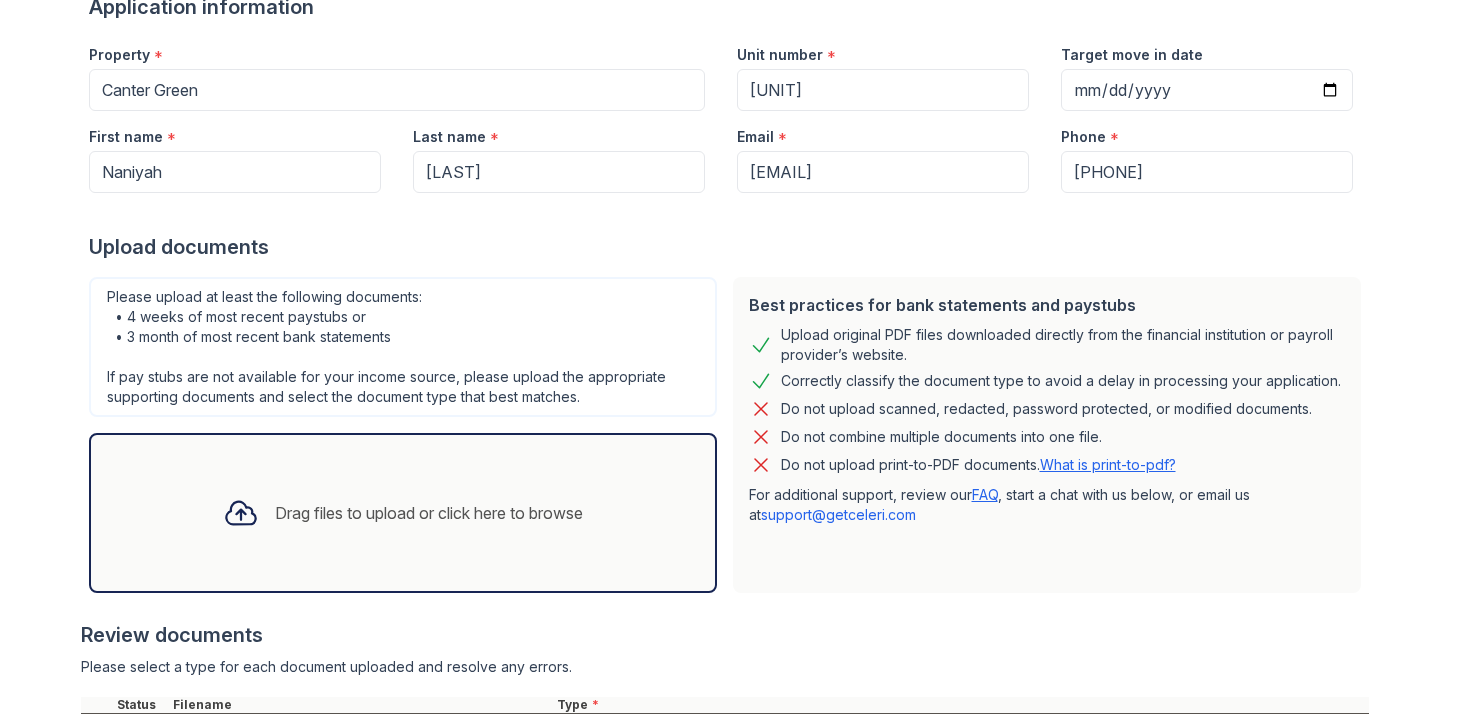 scroll, scrollTop: 414, scrollLeft: 0, axis: vertical 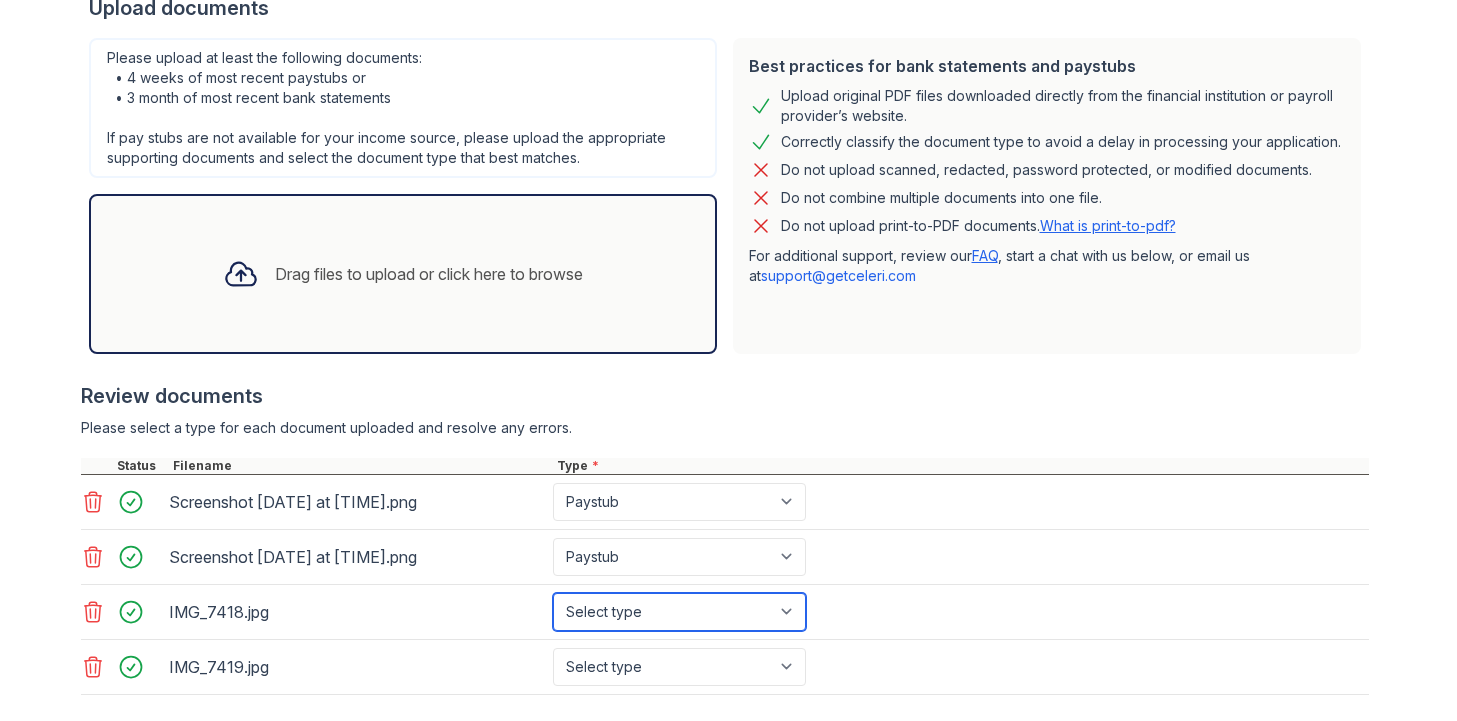click on "Select type
Paystub
Bank Statement
Offer Letter
Tax Documents
Benefit Award Letter
Investment Account Statement
Other" at bounding box center [679, 612] 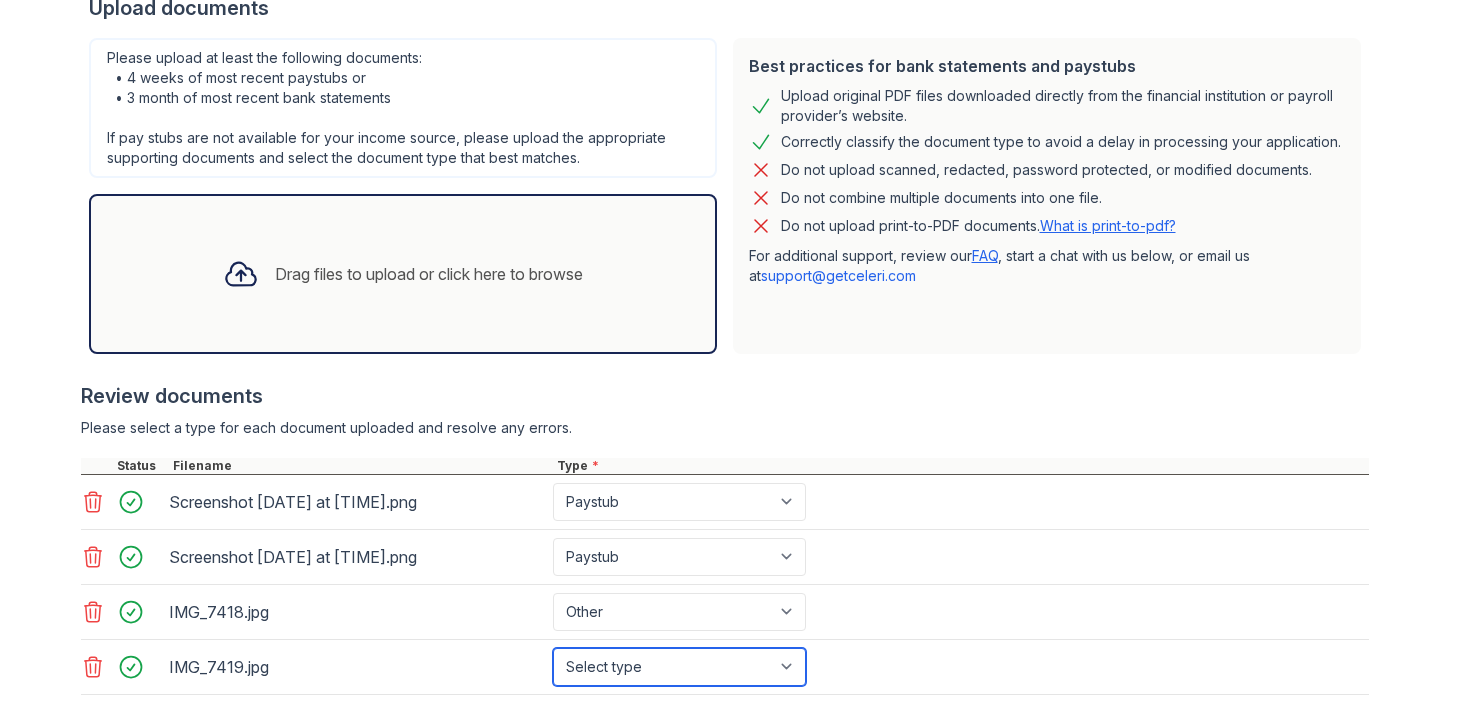 click on "Select type
Paystub
Bank Statement
Offer Letter
Tax Documents
Benefit Award Letter
Investment Account Statement
Other" at bounding box center (679, 667) 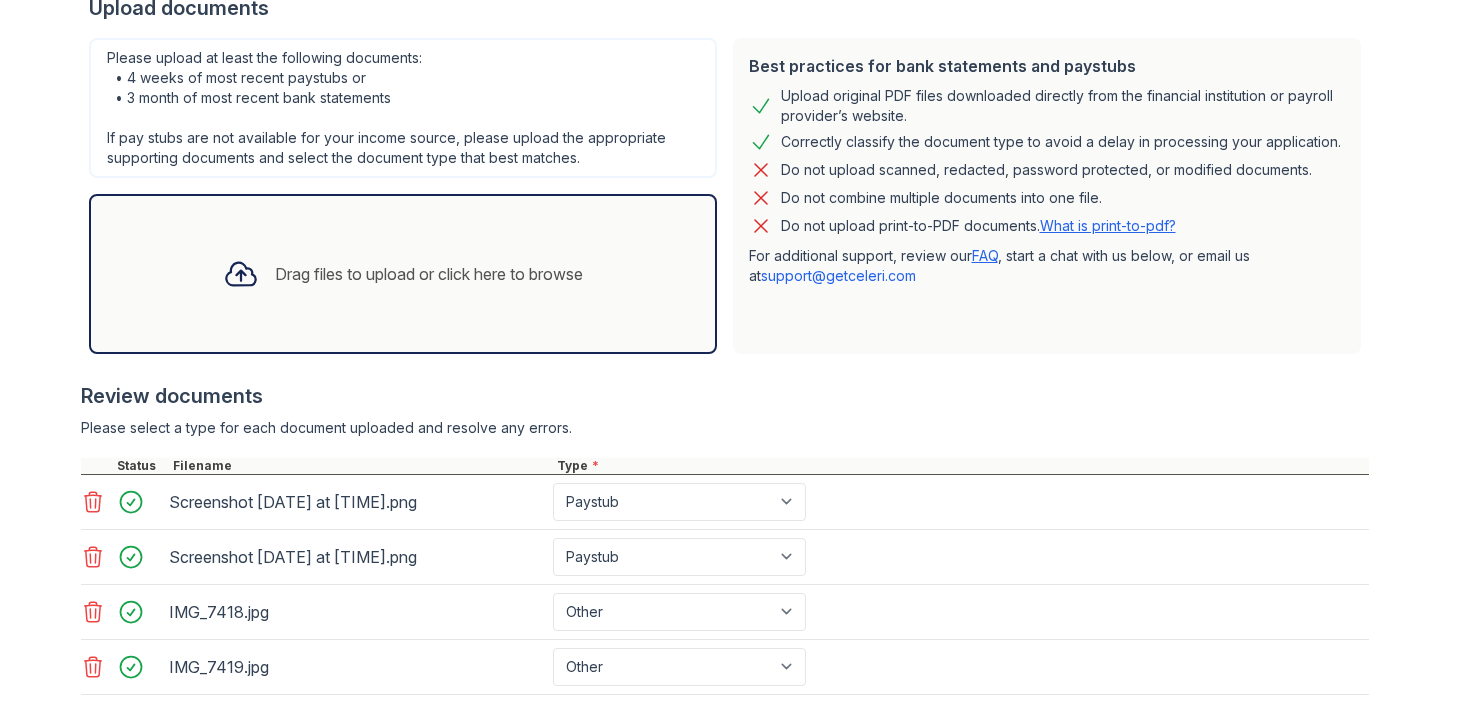 click on "IMG_7419.jpg
Select type
Paystub
Bank Statement
Offer Letter
Tax Documents
Benefit Award Letter
Investment Account Statement
Other" at bounding box center (725, 667) 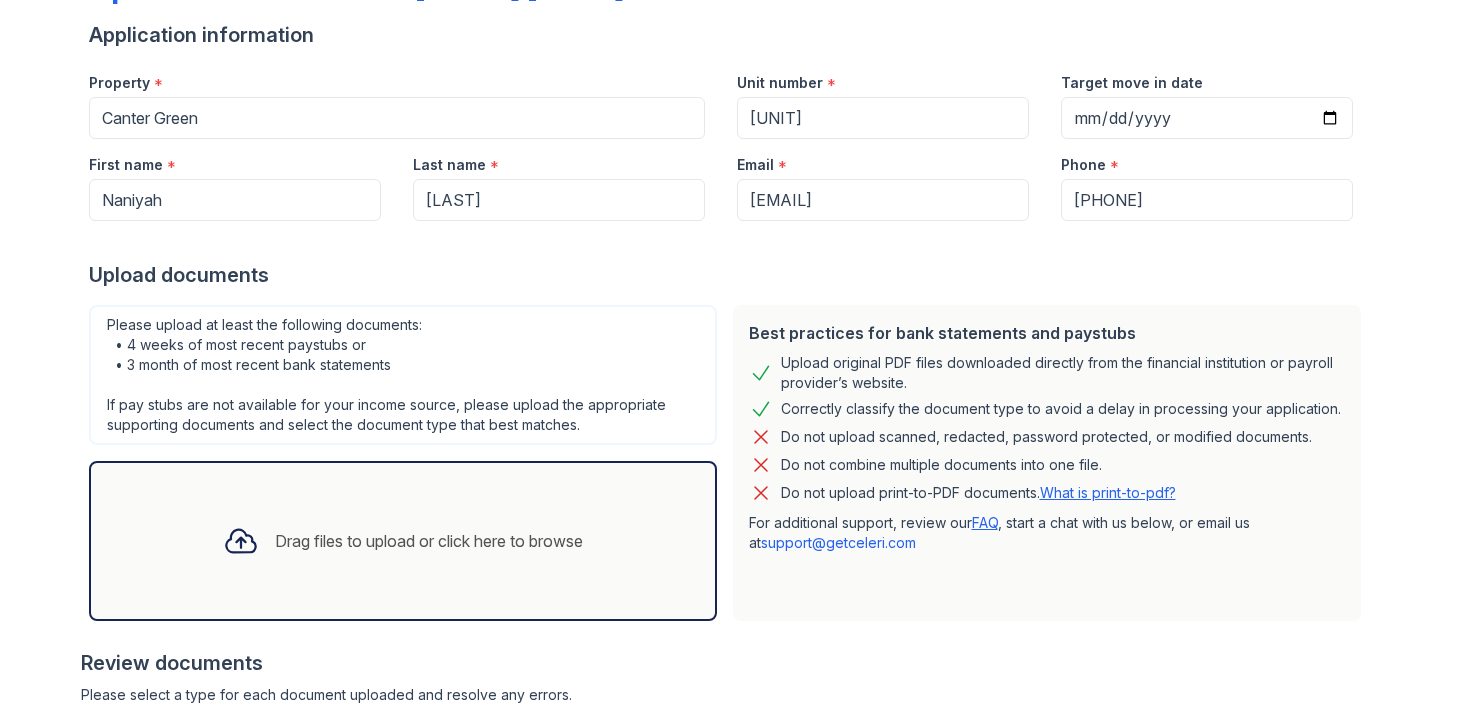scroll, scrollTop: 0, scrollLeft: 0, axis: both 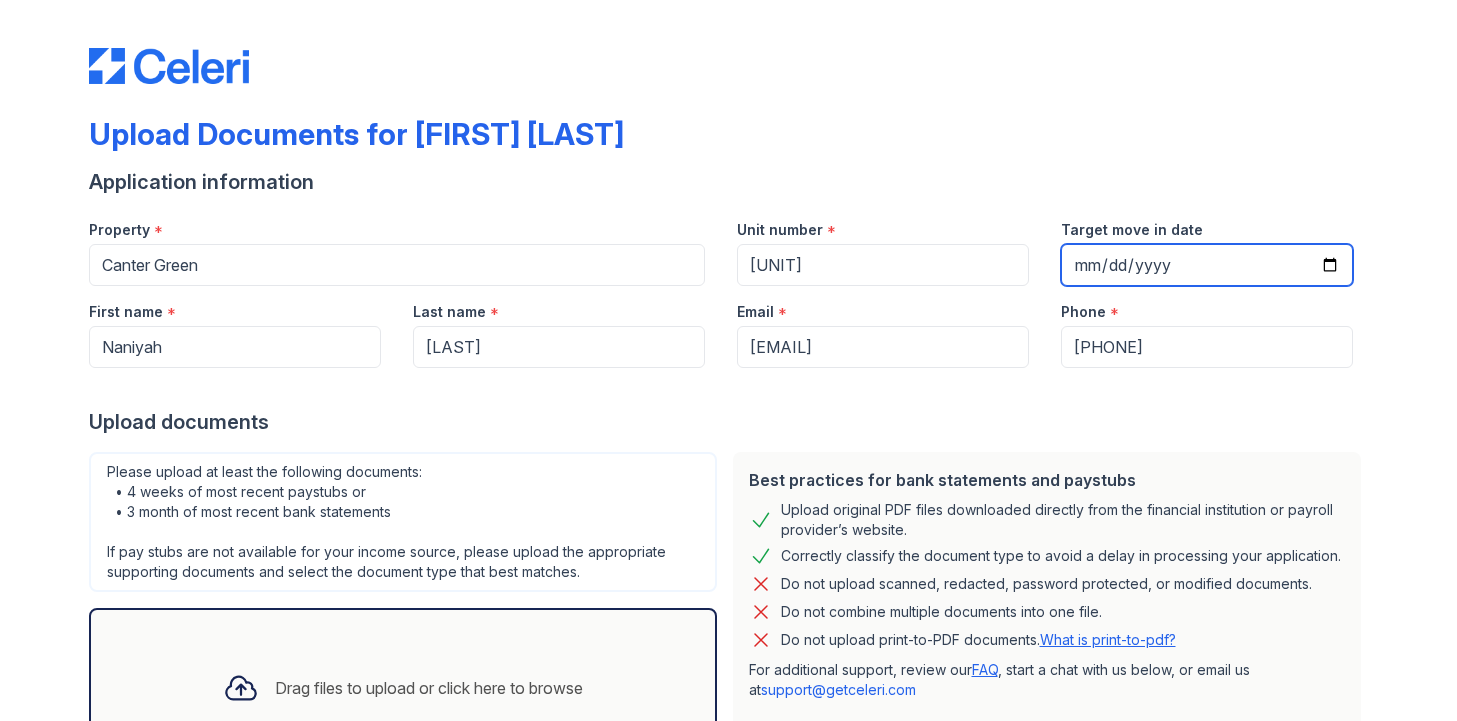 click on "Target move in date" at bounding box center [1207, 265] 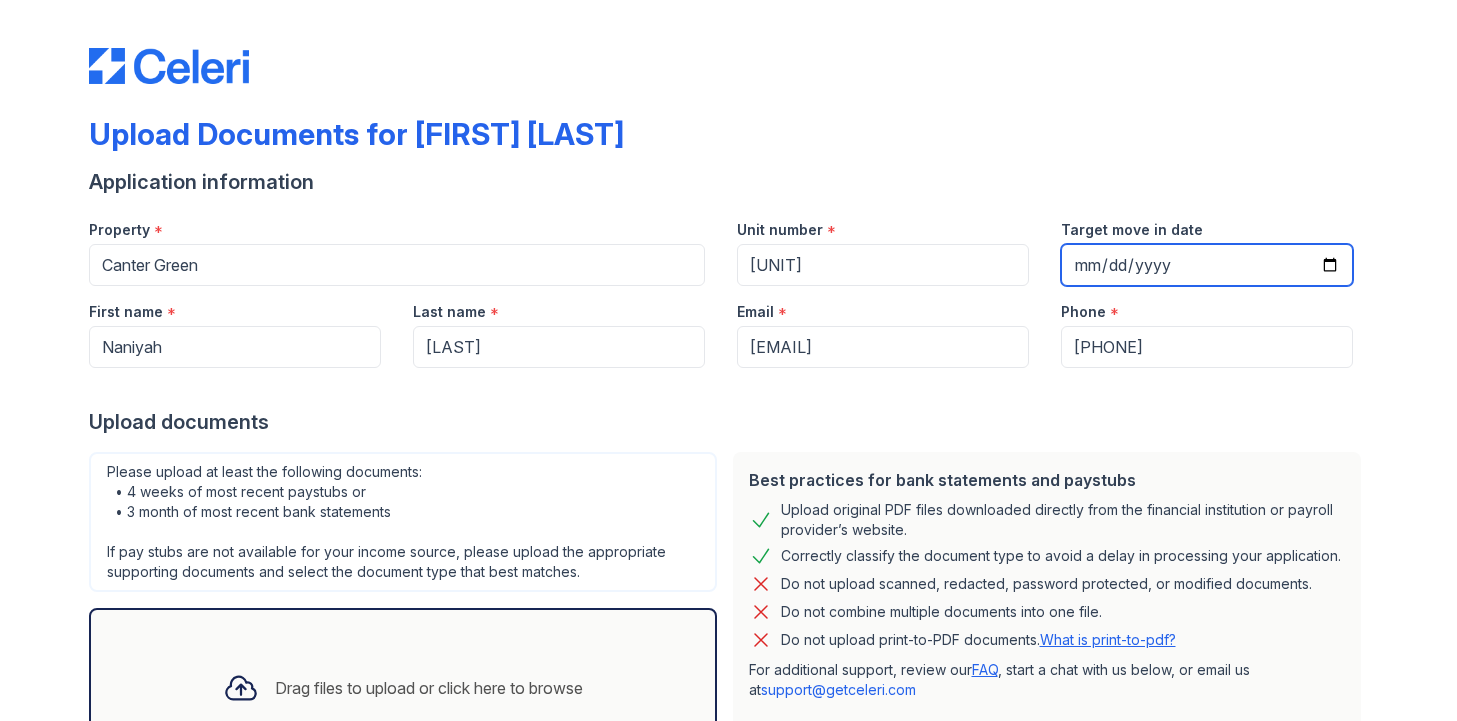 type on "[DATE]" 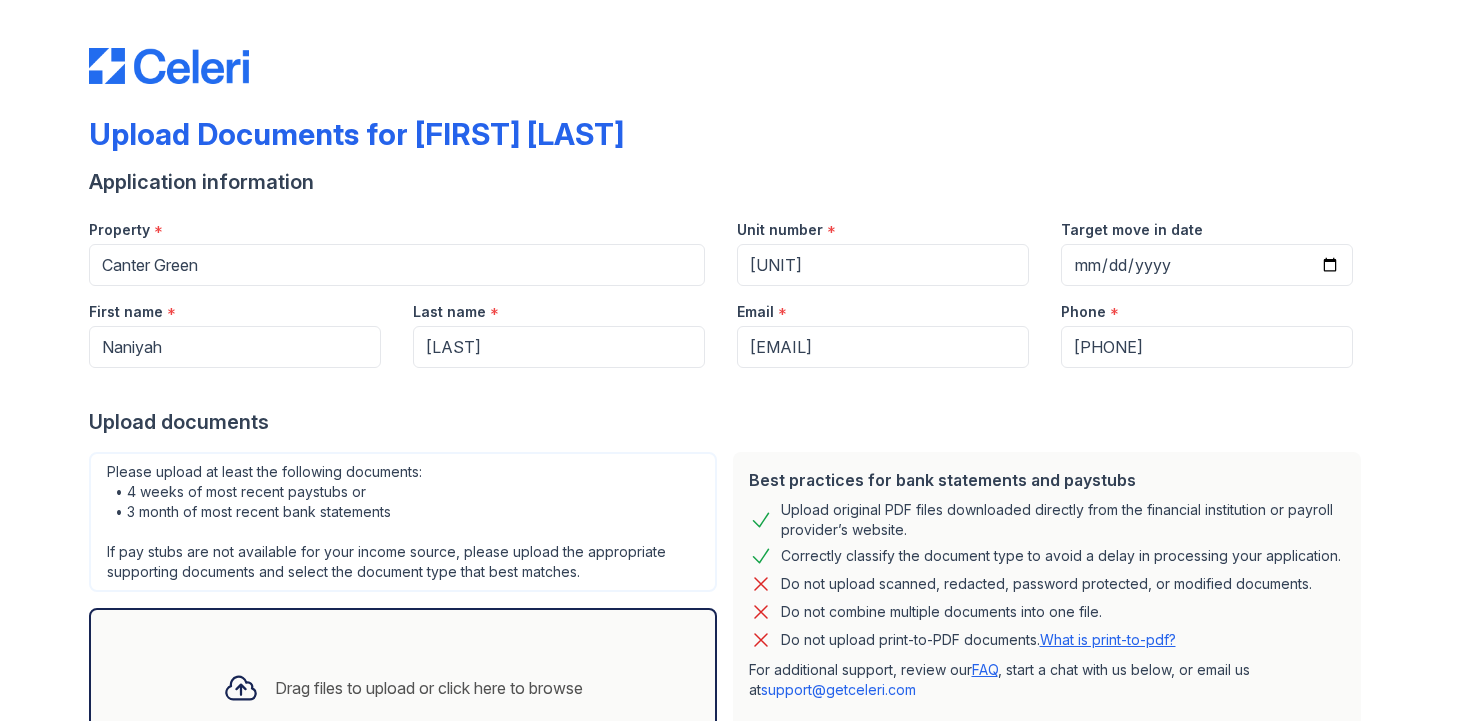 click on "Application information
Property
*
Canter Green
Unit number
*
[UNIT]
Target move in date
[DATE]
First name
*
Naniyah
Last name
*
[LAST]
Email
*
[EMAIL]
Phone
*
[PHONE]
Upload documents
Best practices for bank statements and paystubs
Upload original PDF files downloaded directly from the financial institution or payroll provider’s website.
Correctly classify the document type to avoid a delay in processing your application.
Do not upload scanned, redacted, password protected, or modified documents.
Do not combine multiple documents into one file.
Do not upload print-to-PDF documents.
What is print-to-pdf?
For additional support, review our
FAQ ,
start a chat with us below, or email us at
support@getceleri.com" at bounding box center (729, 686) 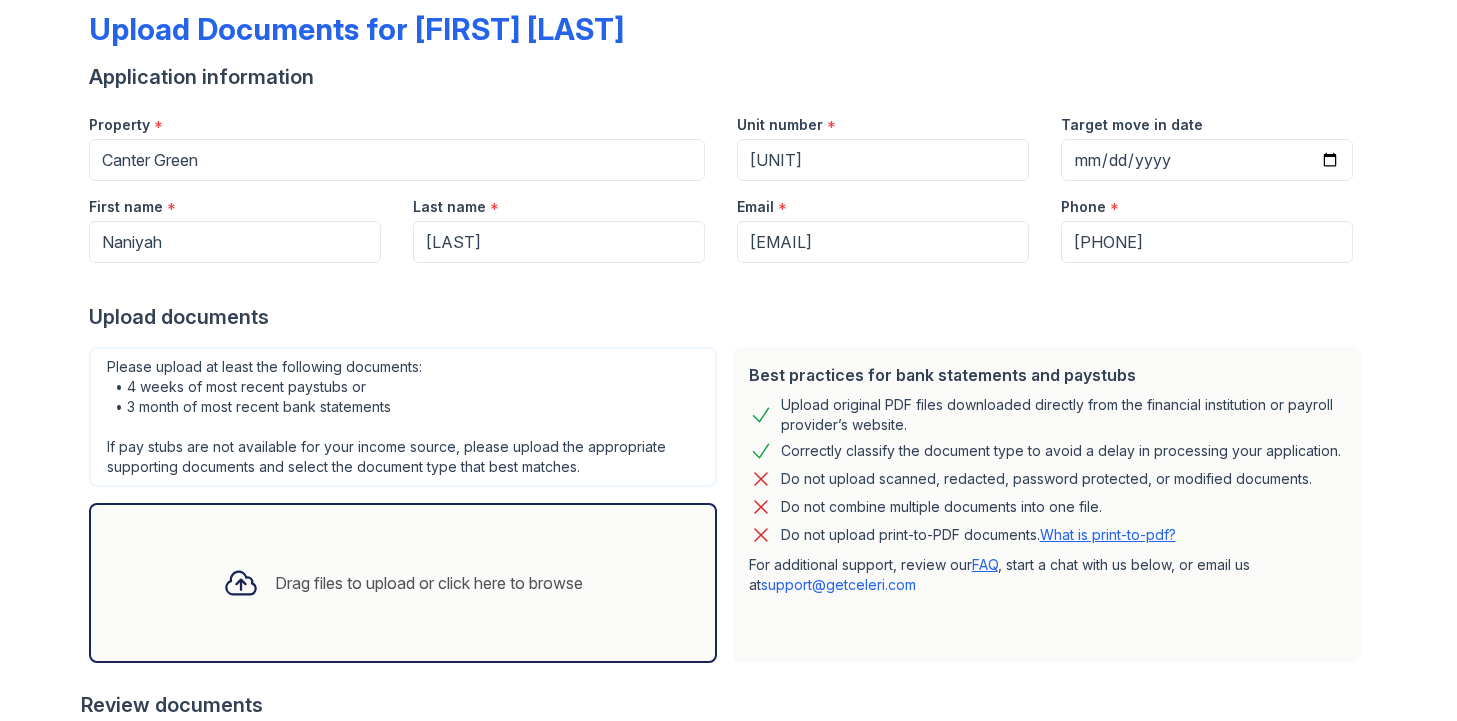 scroll, scrollTop: 524, scrollLeft: 0, axis: vertical 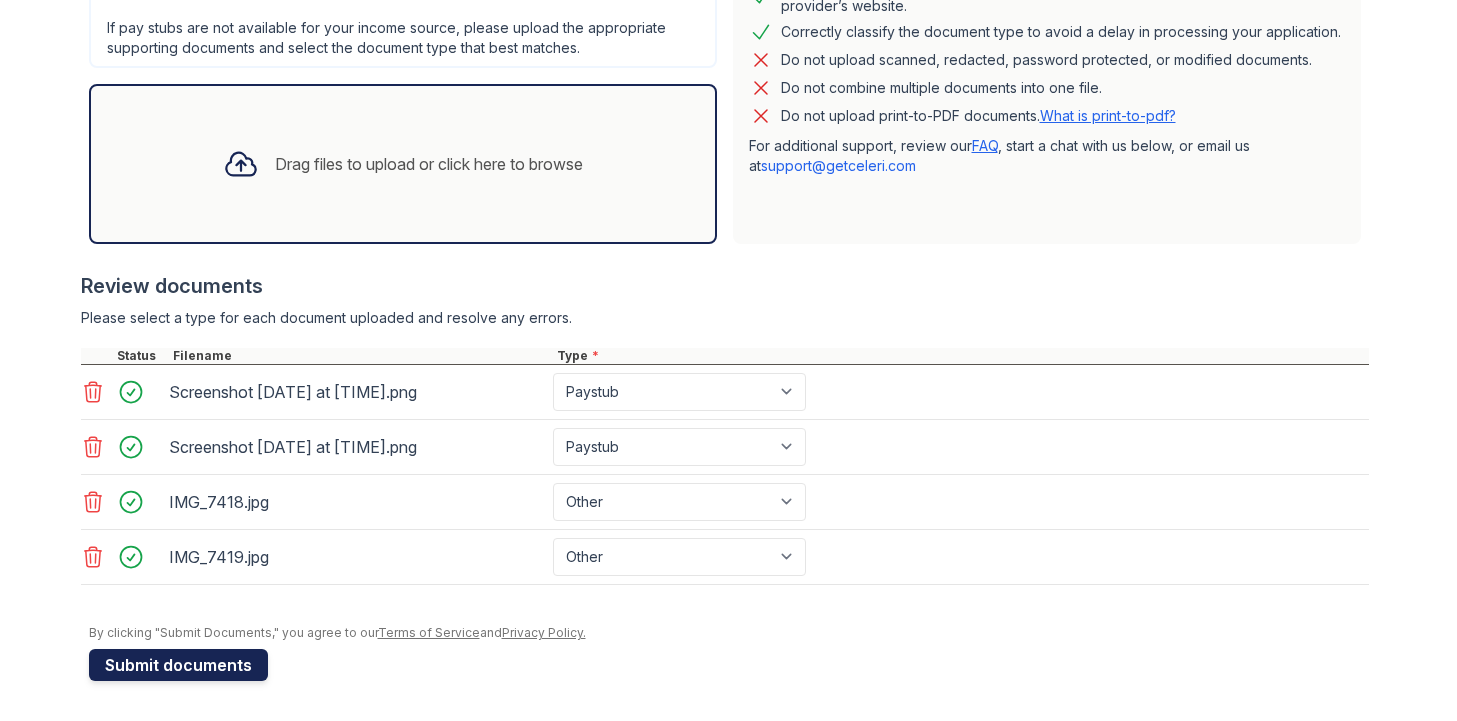 click on "Submit documents" at bounding box center [178, 665] 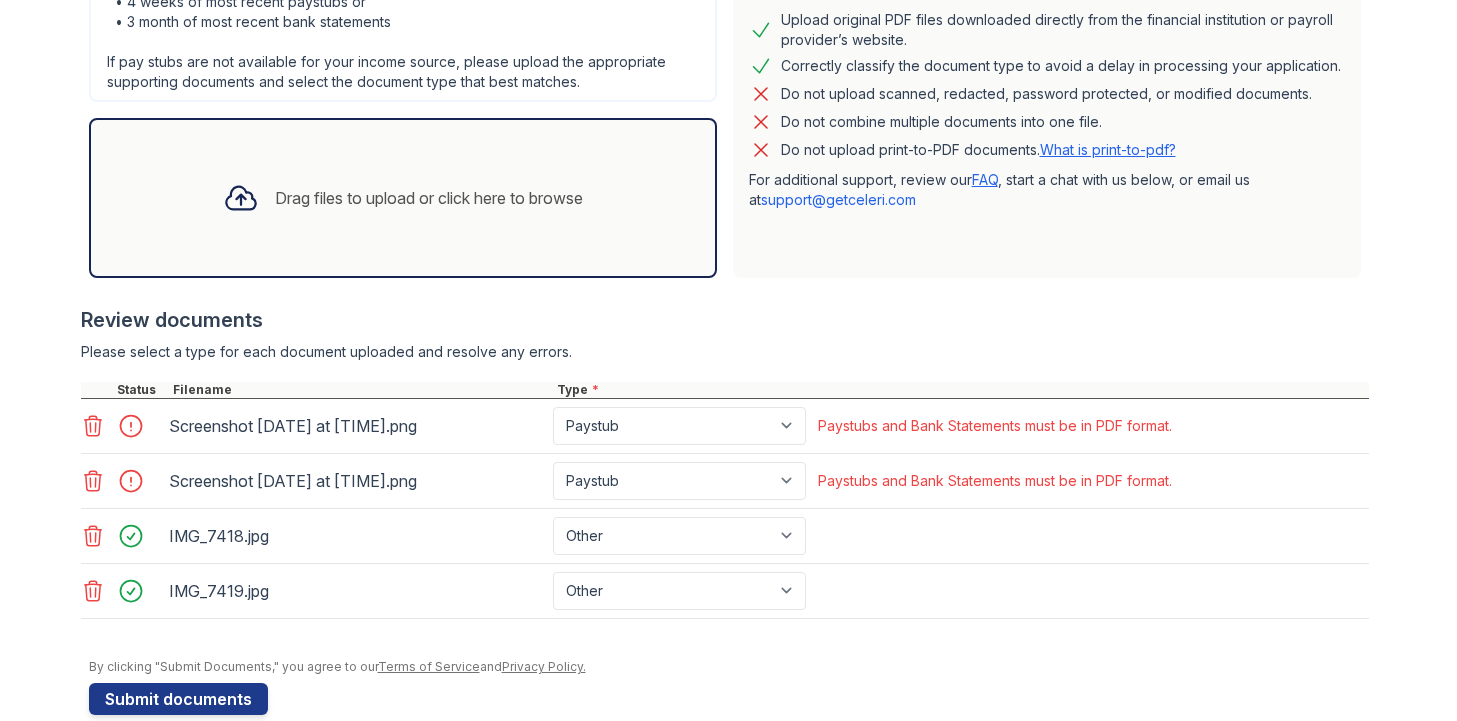 scroll, scrollTop: 543, scrollLeft: 0, axis: vertical 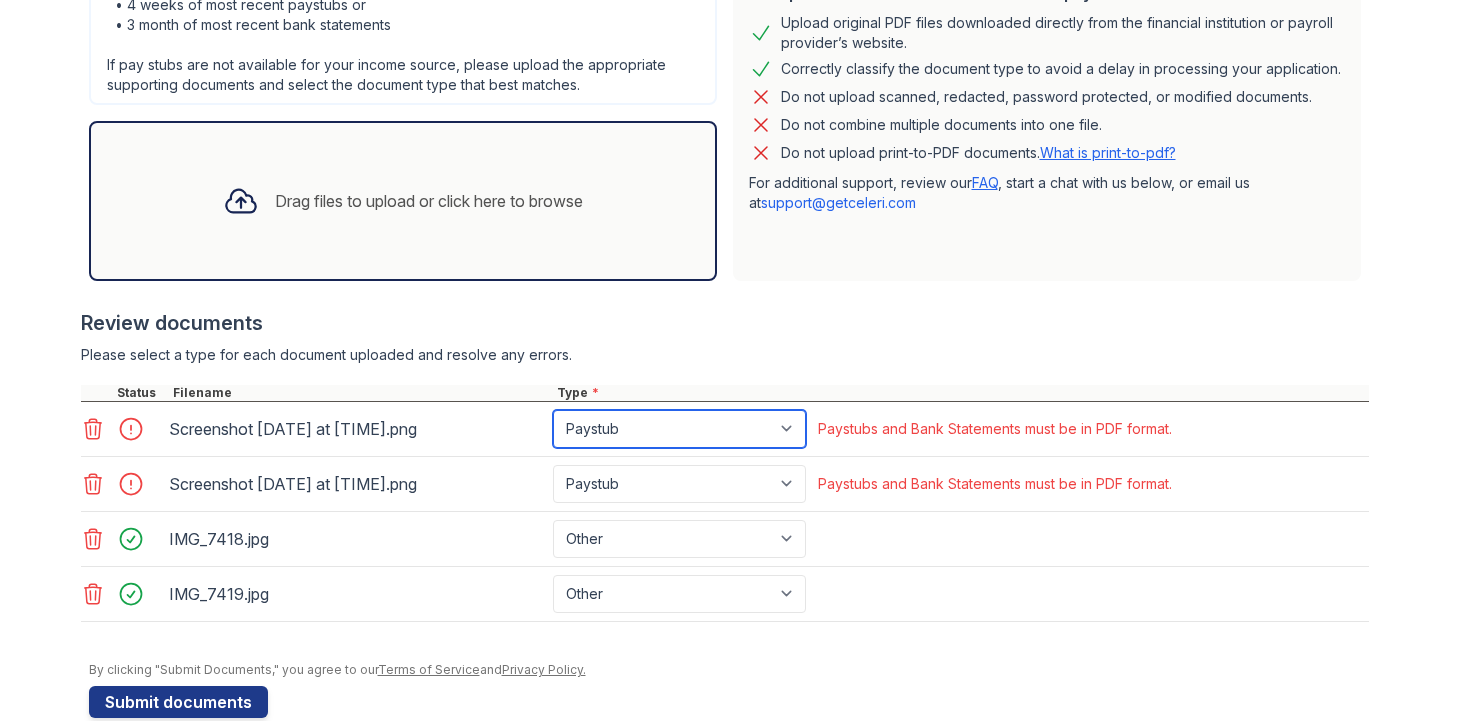 click on "Paystub
Bank Statement
Offer Letter
Tax Documents
Benefit Award Letter
Investment Account Statement
Other" at bounding box center (679, 429) 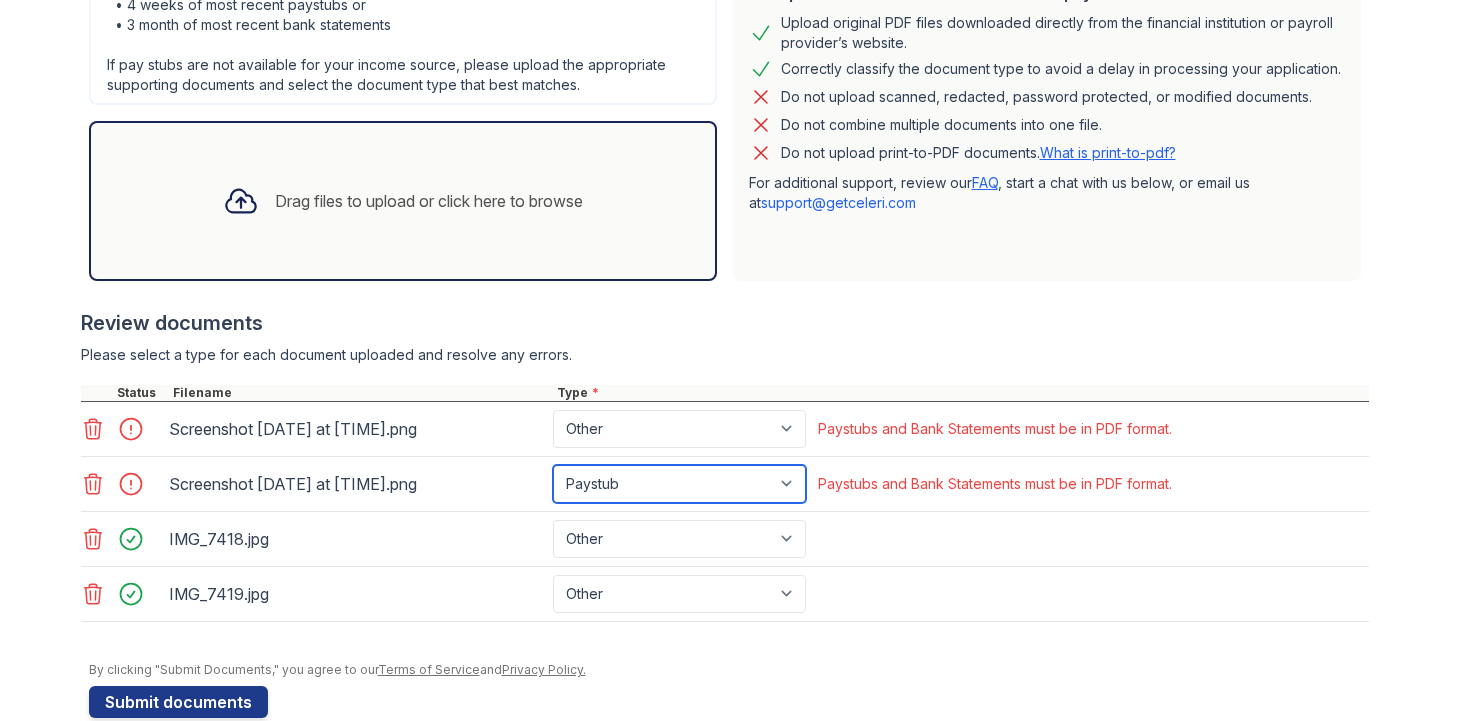 click on "Paystub
Bank Statement
Offer Letter
Tax Documents
Benefit Award Letter
Investment Account Statement
Other" at bounding box center [679, 484] 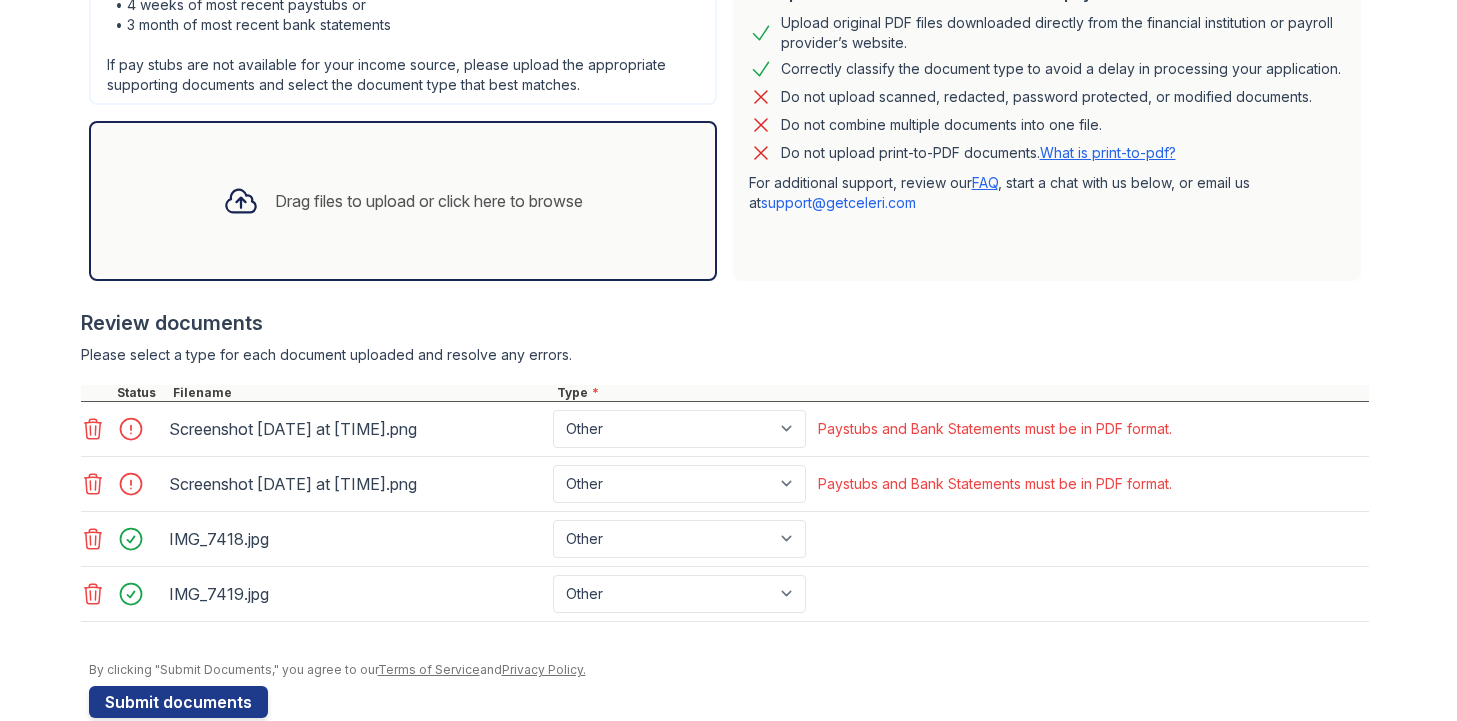 click on "Application information
Property
*
Canter Green
Unit number
*
[UNIT]
Target move in date
[DATE]
First name
*
Naniyah
Last name
*
[LAST]
Email
*
[EMAIL]
Phone
*
[PHONE]
Upload documents
Best practices for bank statements and paystubs
Upload original PDF files downloaded directly from the financial institution or payroll provider’s website.
Correctly classify the document type to avoid a delay in processing your application.
Do not upload scanned, redacted, password protected, or modified documents.
Do not combine multiple documents into one file.
Do not upload print-to-PDF documents.
What is print-to-pdf?
For additional support, review our
FAQ ,
start a chat with us below, or email us at
support@getceleri.com" at bounding box center [729, 199] 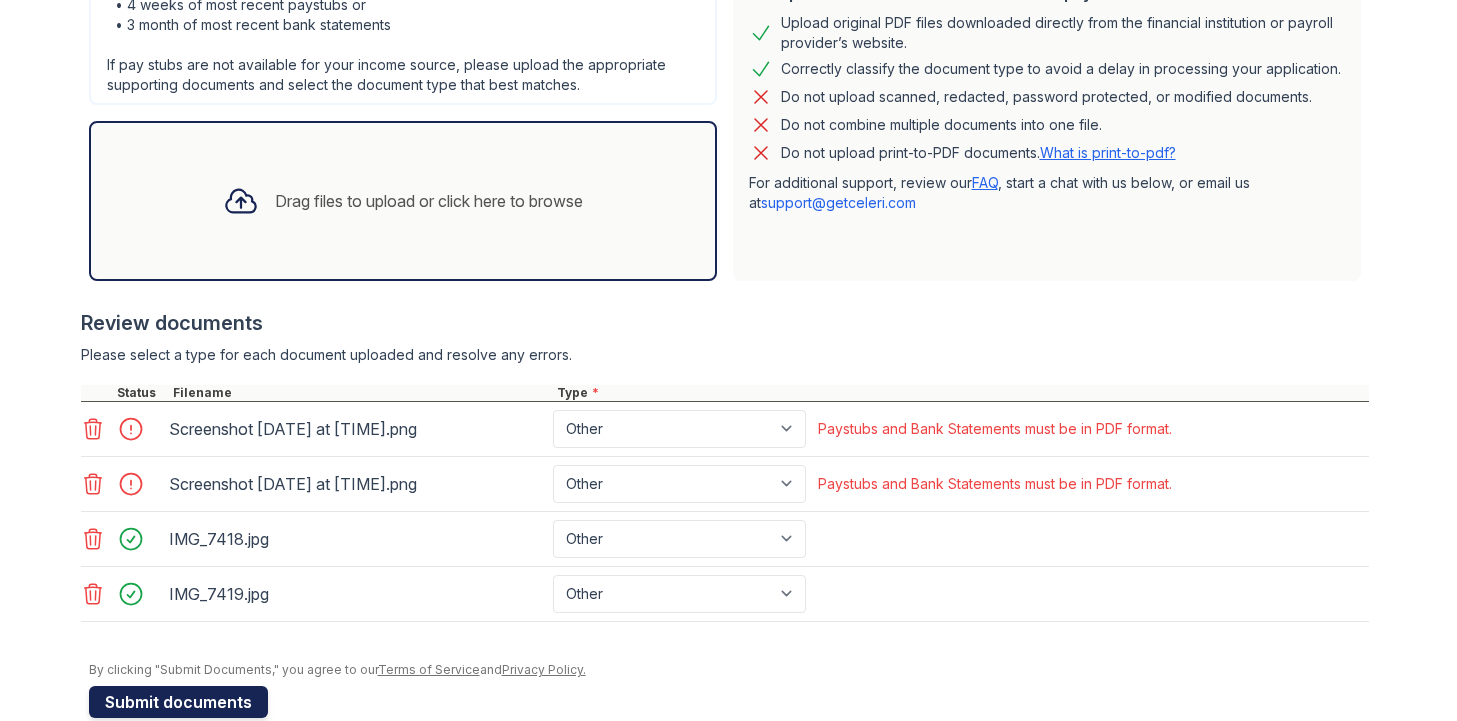 click on "Submit documents" at bounding box center (178, 702) 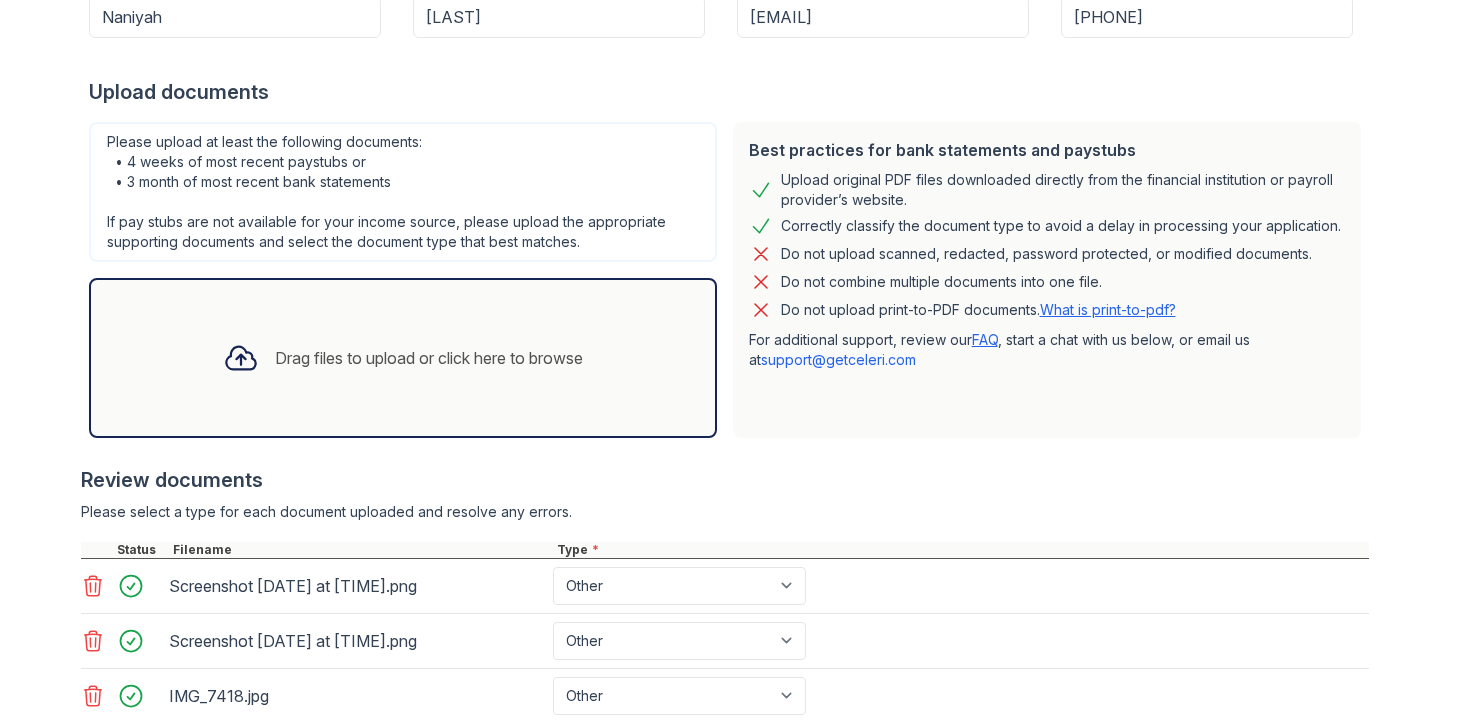 scroll, scrollTop: 644, scrollLeft: 0, axis: vertical 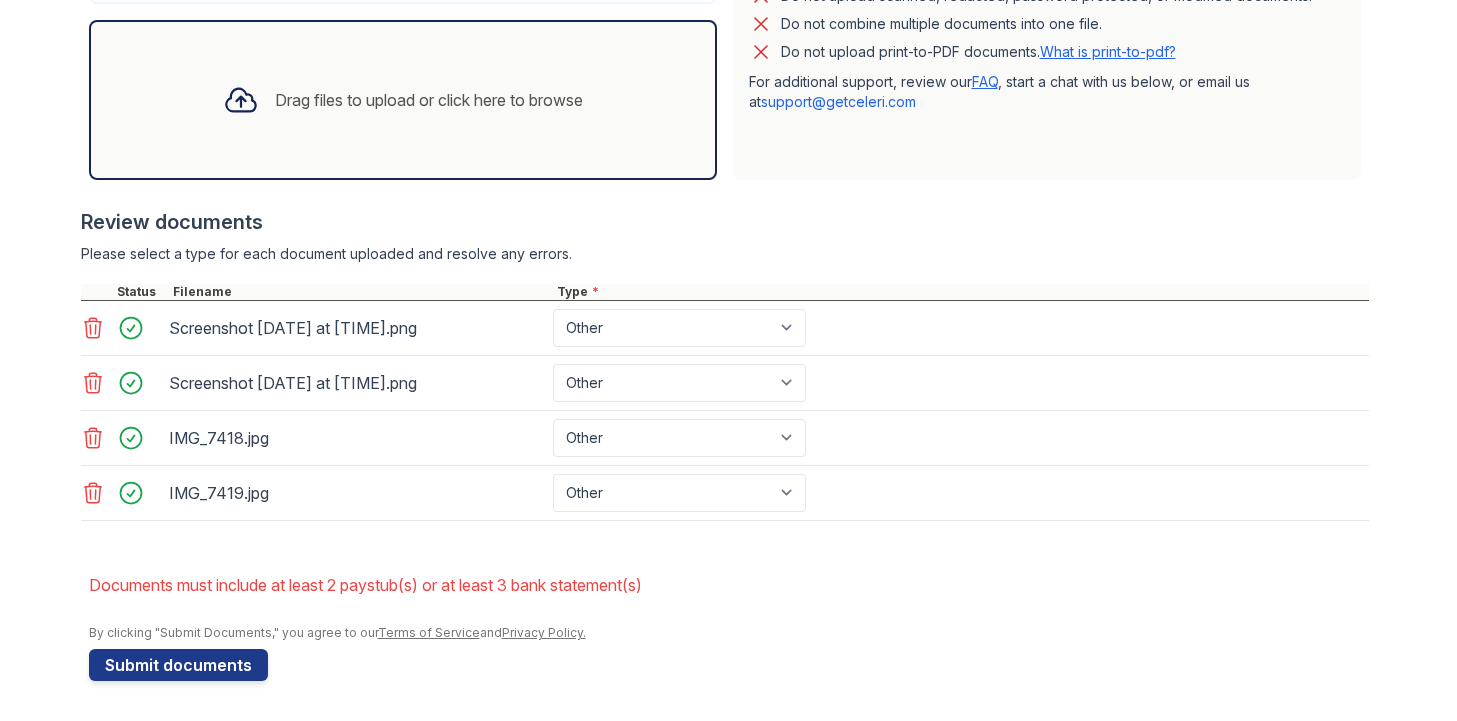 click on "Drag files to upload or click here to browse" at bounding box center [403, 100] 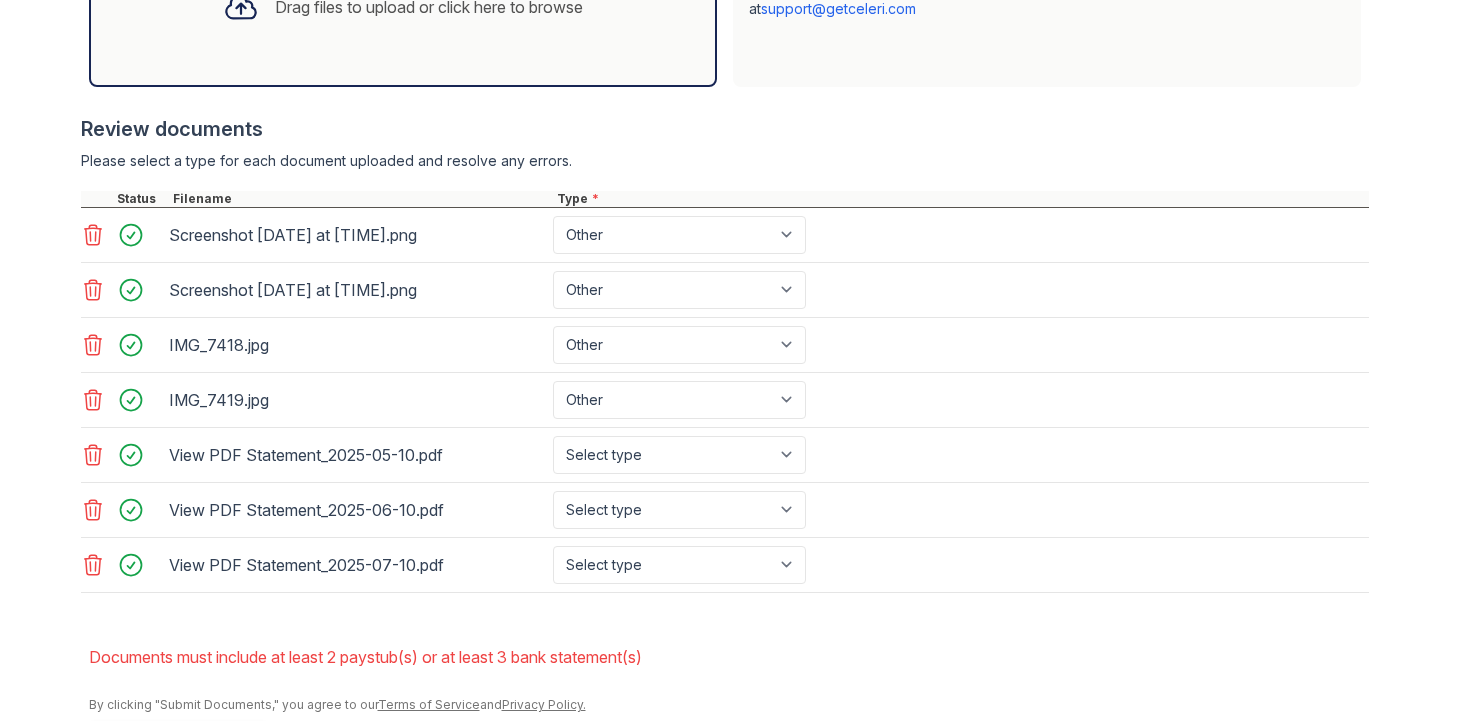 scroll, scrollTop: 809, scrollLeft: 0, axis: vertical 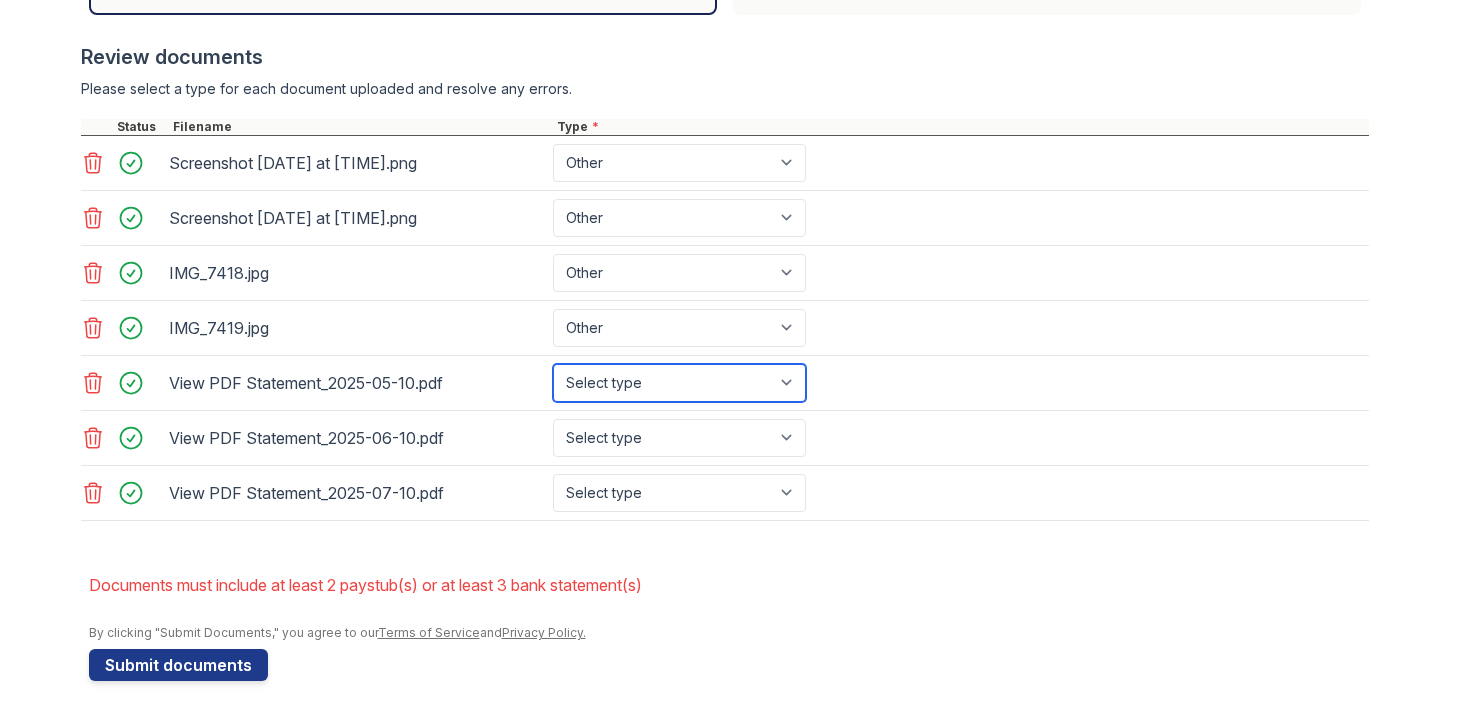 click on "Select type
Paystub
Bank Statement
Offer Letter
Tax Documents
Benefit Award Letter
Investment Account Statement
Other" at bounding box center [679, 383] 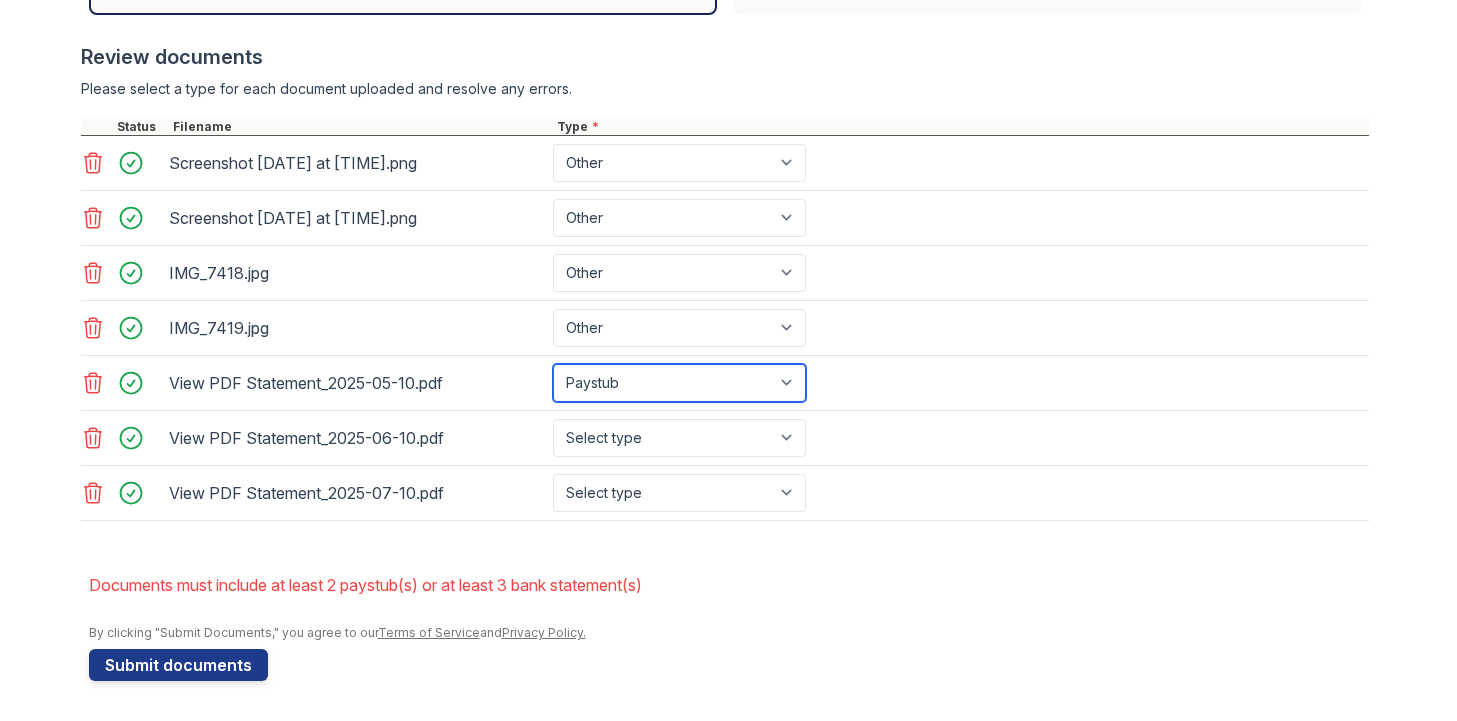 click on "Select type
Paystub
Bank Statement
Offer Letter
Tax Documents
Benefit Award Letter
Investment Account Statement
Other" at bounding box center [679, 383] 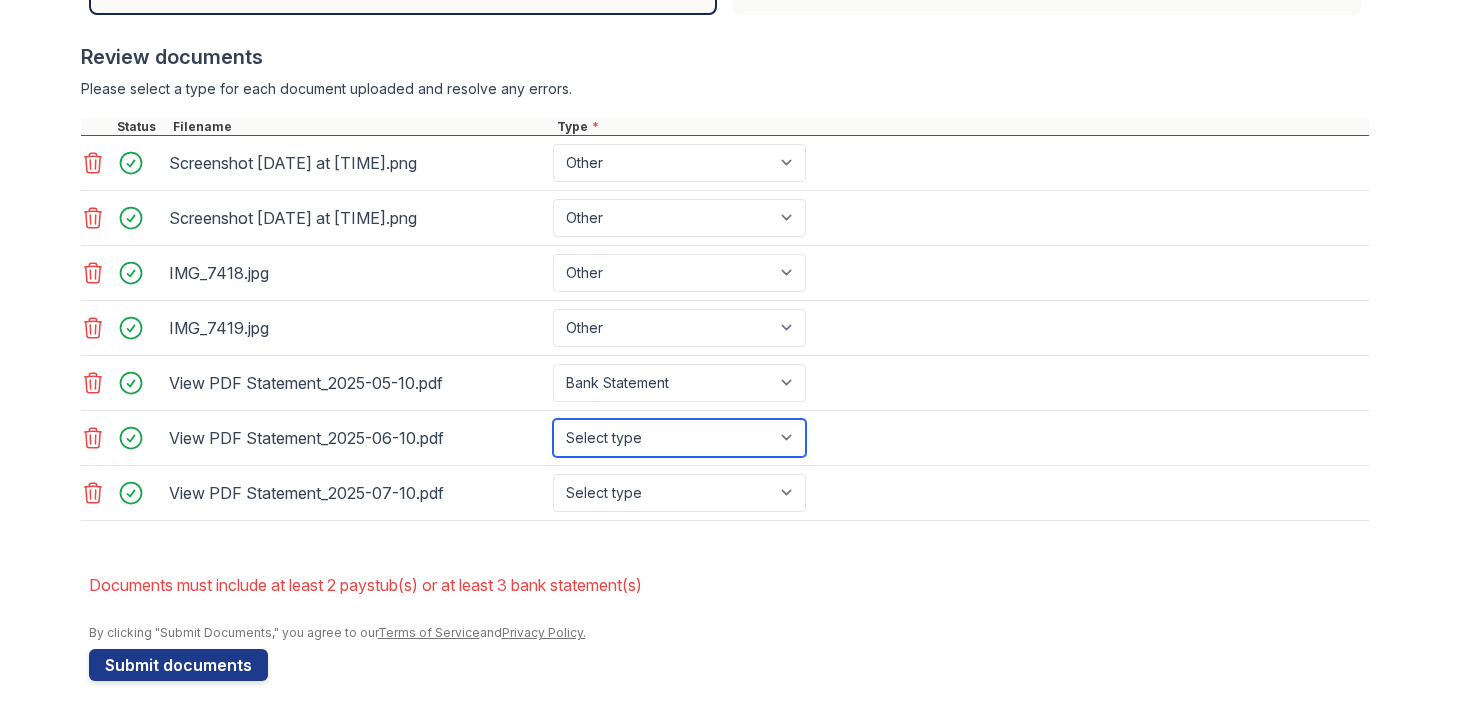click on "Select type
Paystub
Bank Statement
Offer Letter
Tax Documents
Benefit Award Letter
Investment Account Statement
Other" at bounding box center (679, 438) 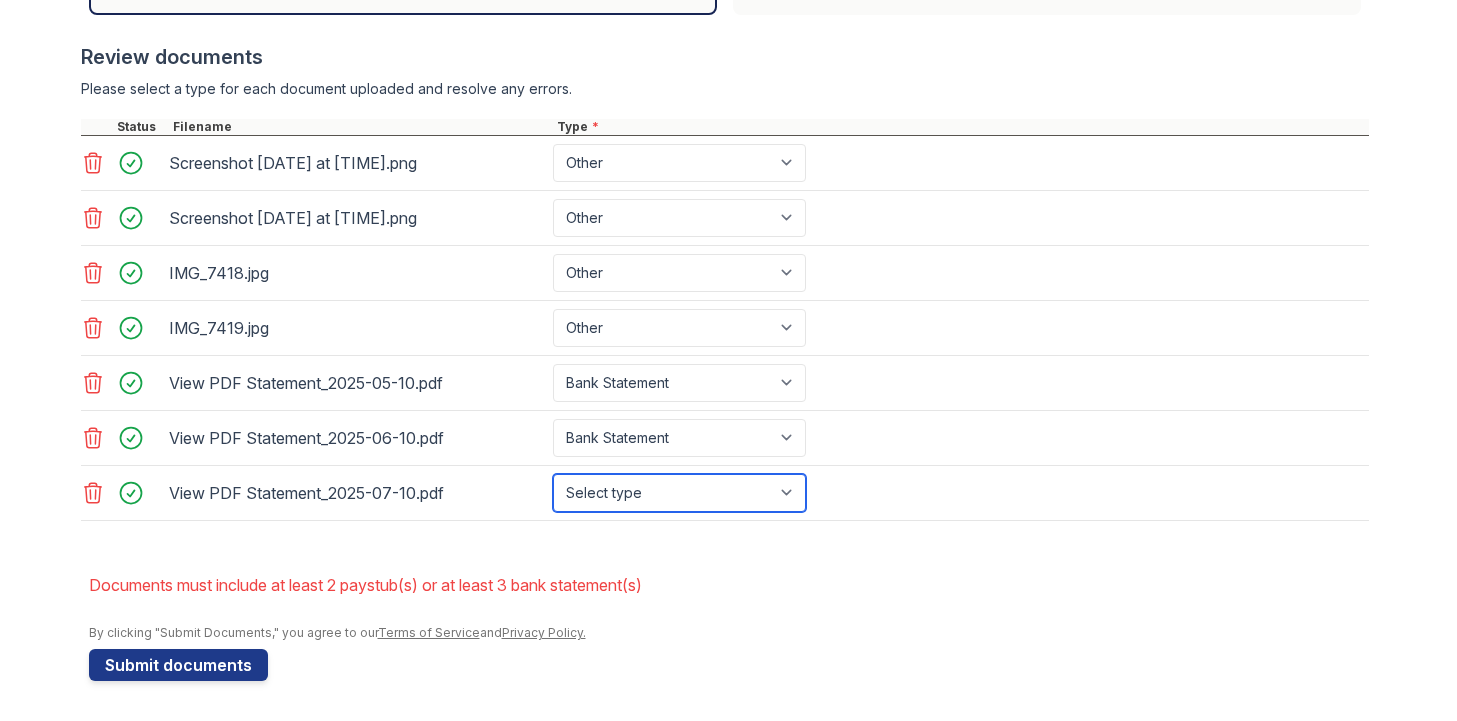 click on "Select type
Paystub
Bank Statement
Offer Letter
Tax Documents
Benefit Award Letter
Investment Account Statement
Other" at bounding box center [679, 493] 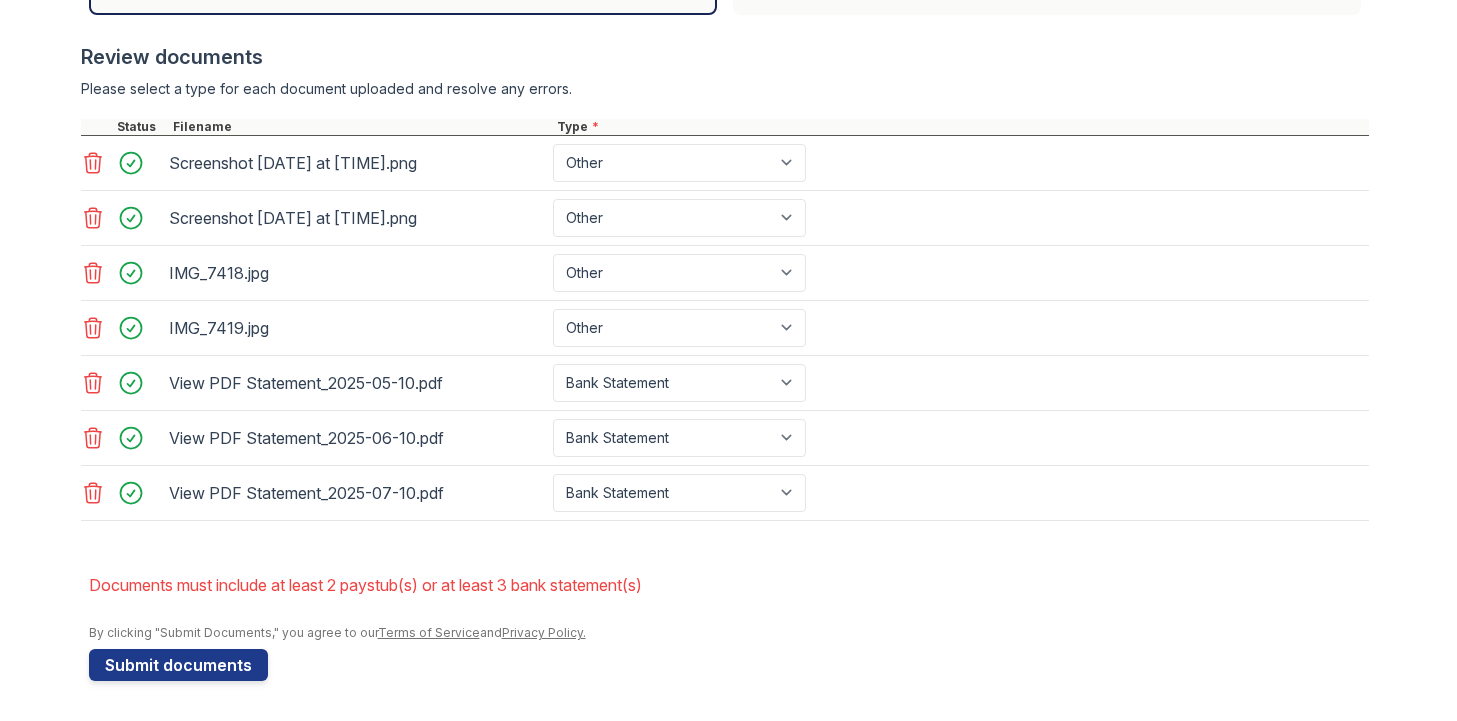 click on "Documents must include at least 2 paystub(s) or at least 3 bank statement(s)" at bounding box center (729, 585) 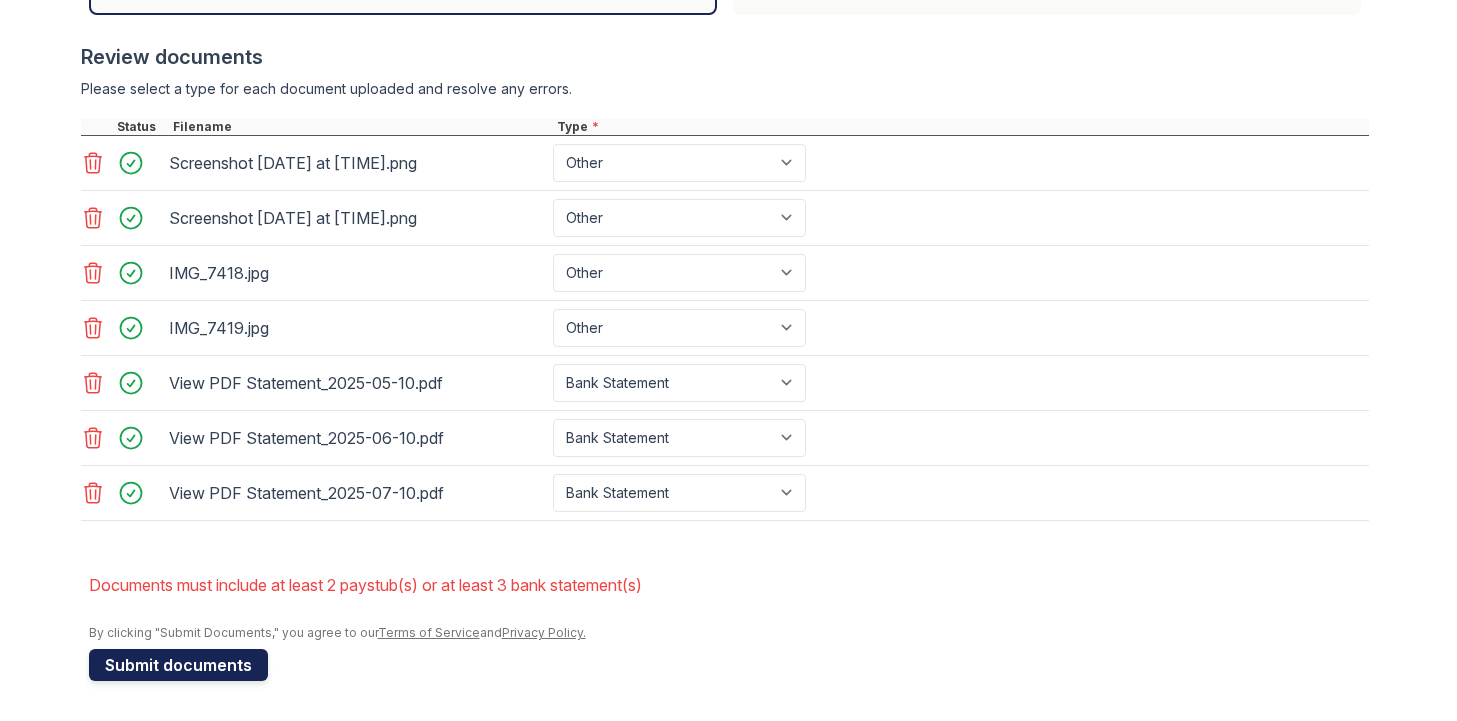 click on "Submit documents" at bounding box center (178, 665) 